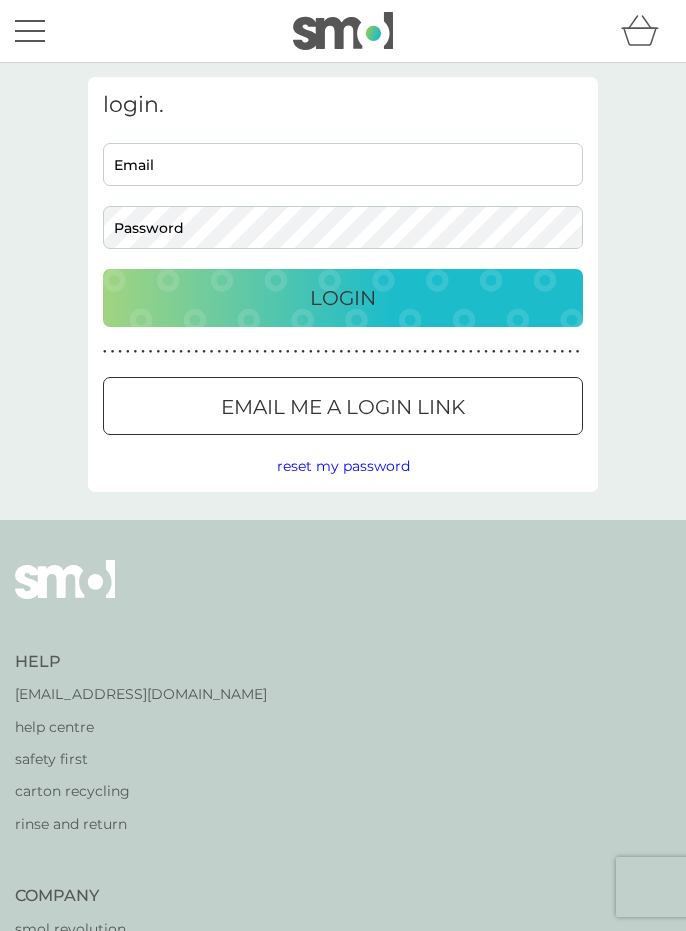 click on "Email" at bounding box center [343, 164] 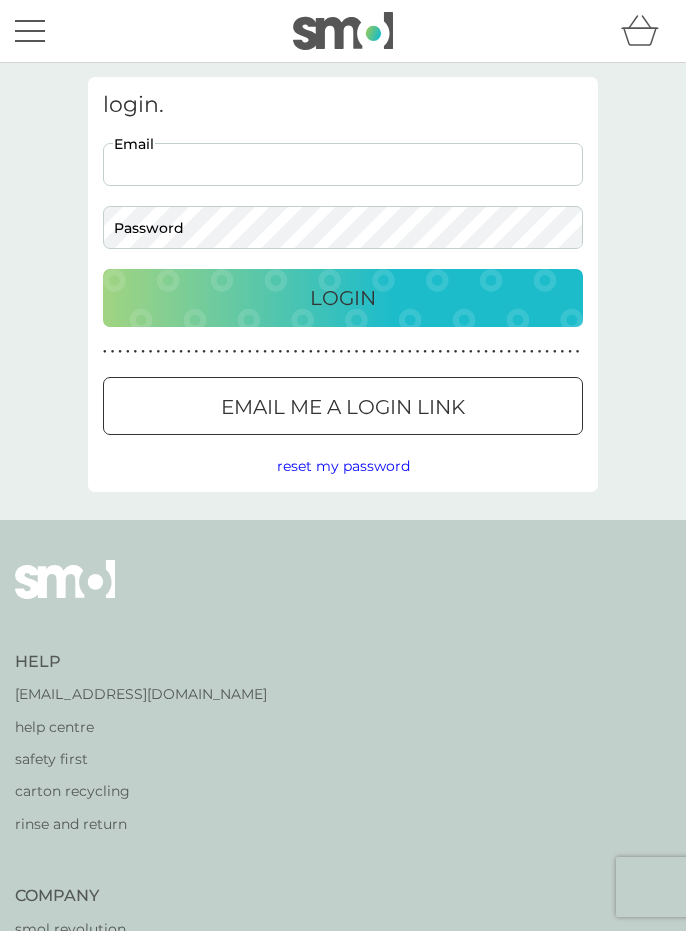 scroll, scrollTop: 0, scrollLeft: 0, axis: both 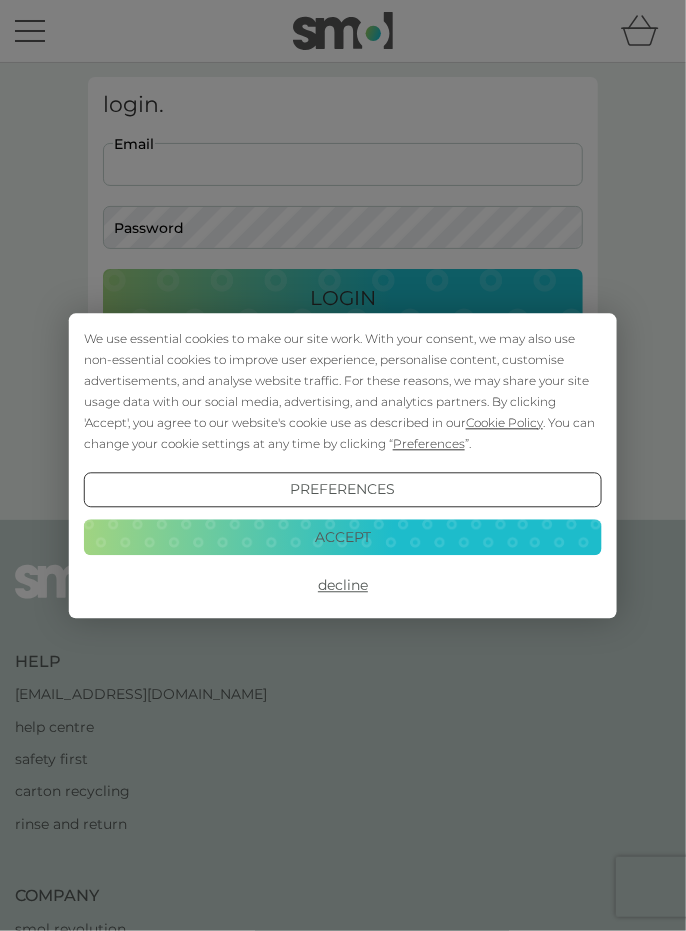 click on "Accept" at bounding box center [343, 538] 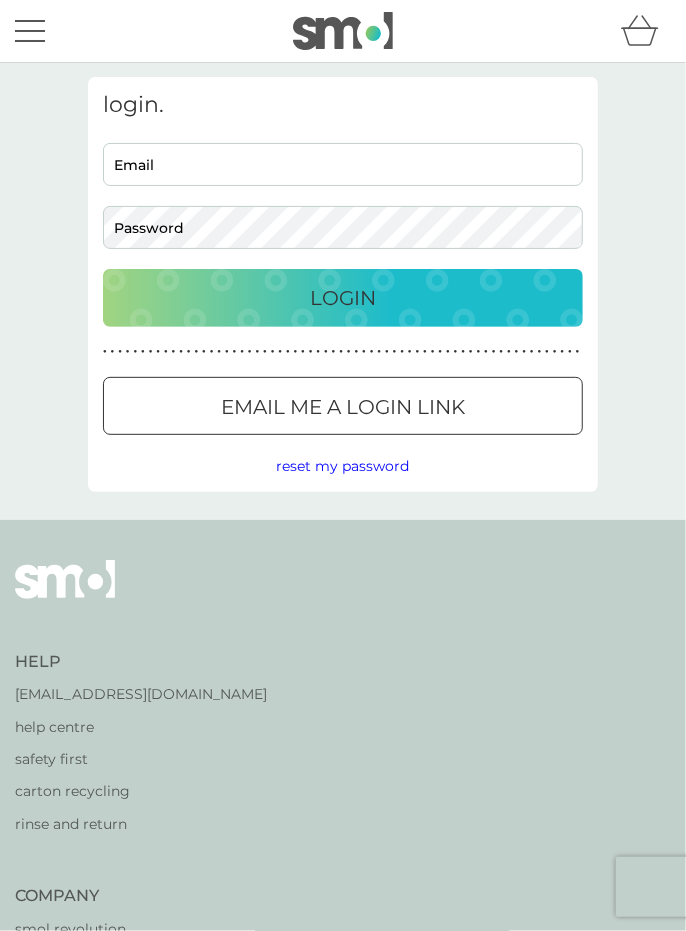 click at bounding box center (65, 594) 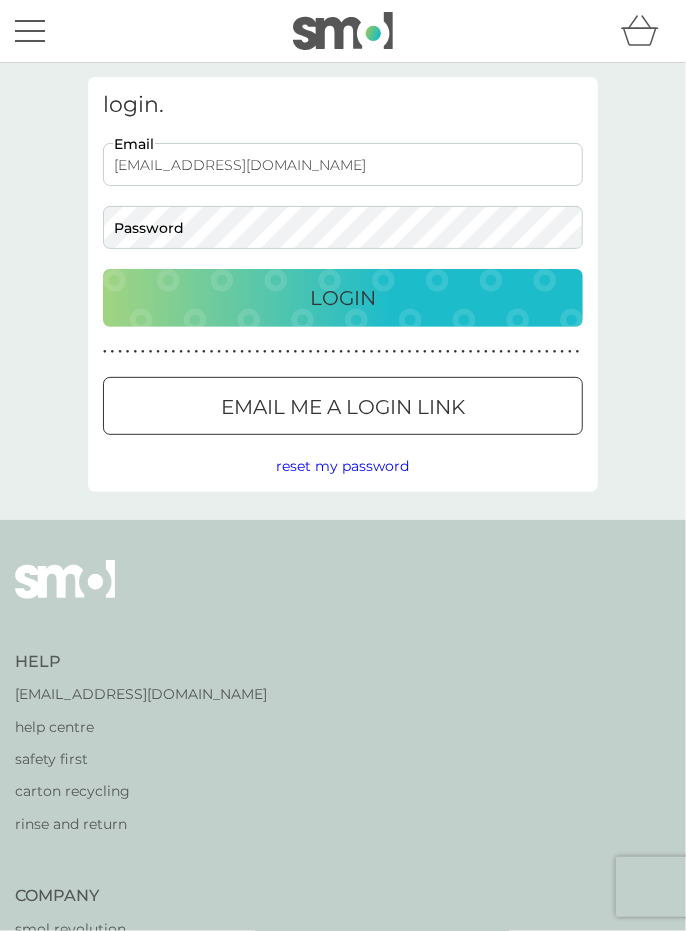 type on "allisonem69@yahoo.co.uk" 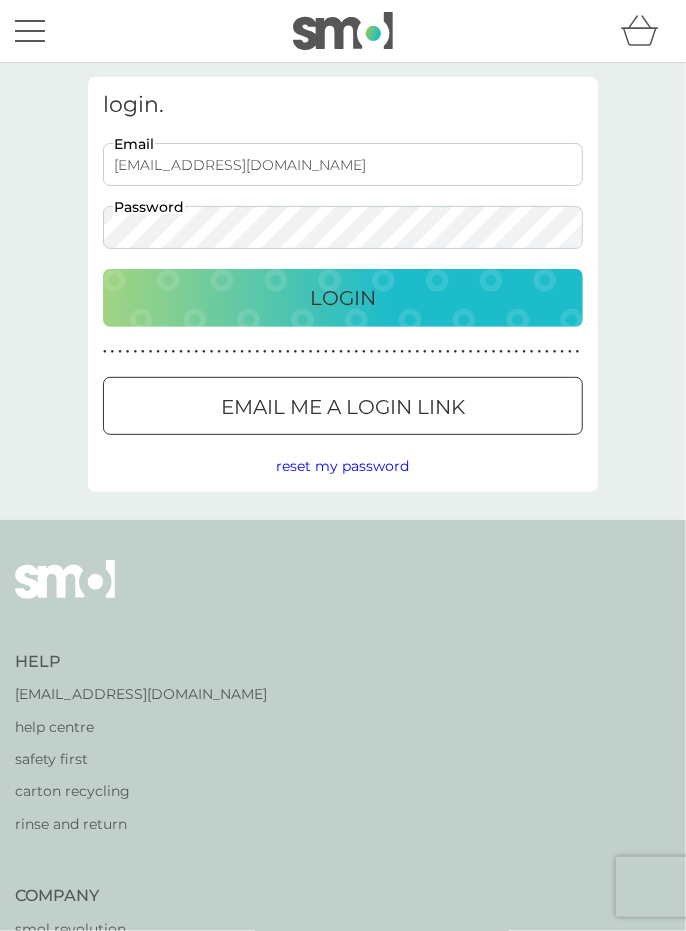 click on "Login" at bounding box center [343, 298] 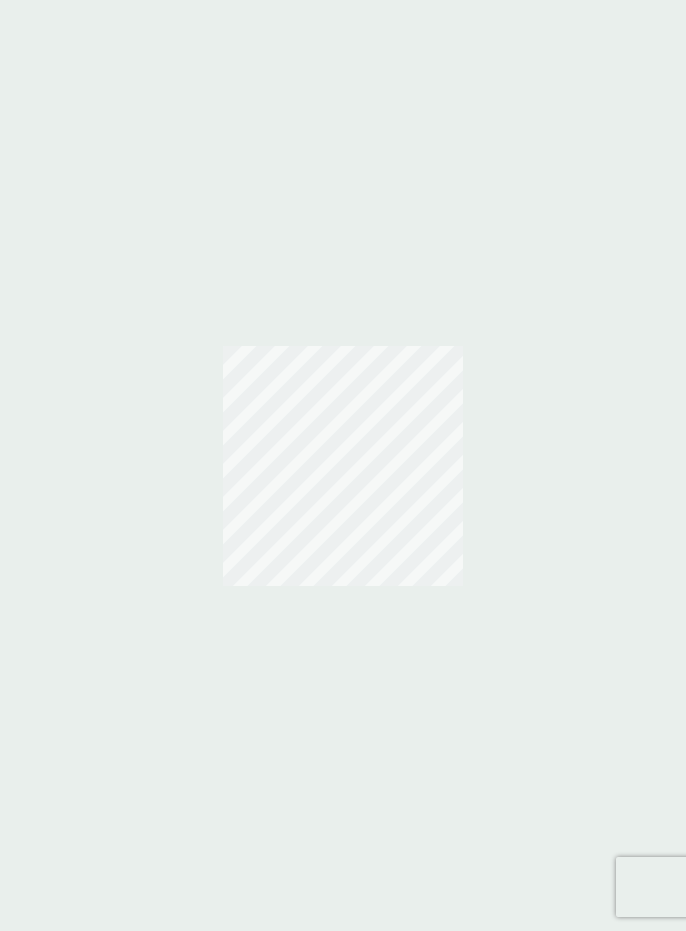 scroll, scrollTop: 0, scrollLeft: 0, axis: both 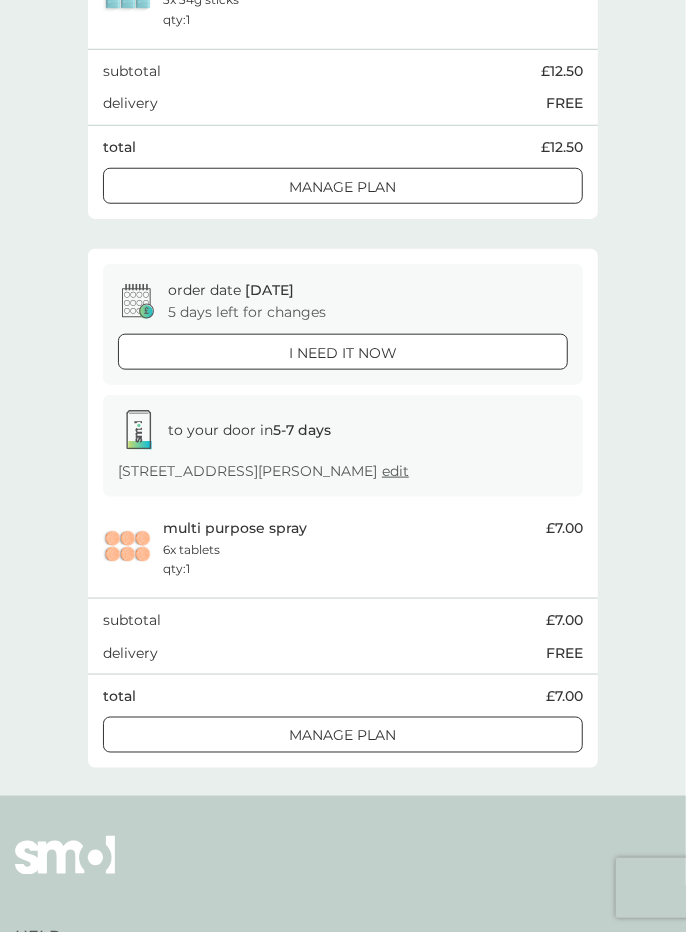click on "Manage plan" at bounding box center [343, 736] 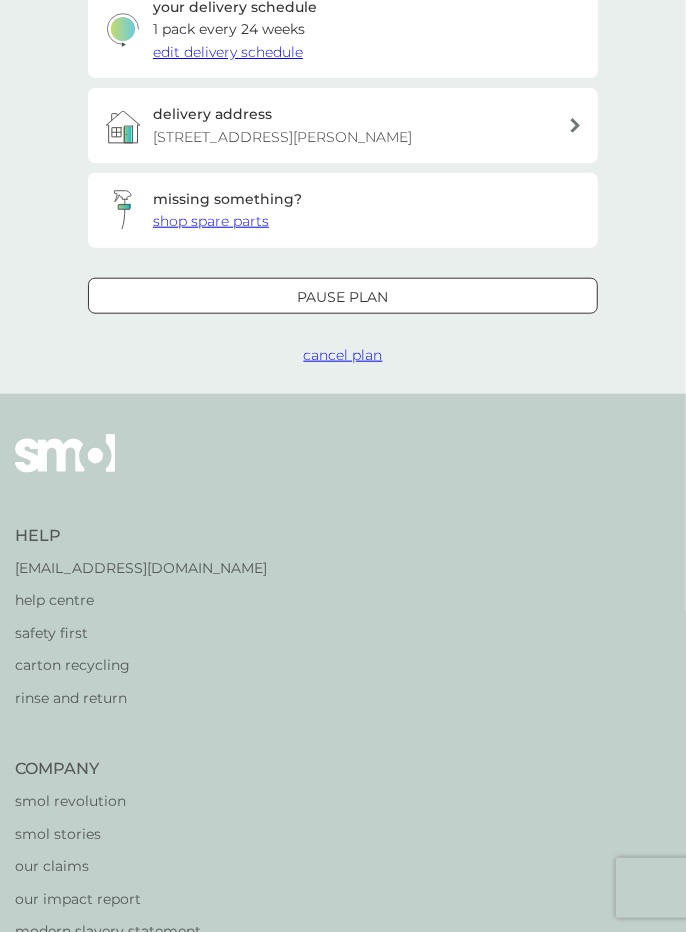 scroll, scrollTop: 0, scrollLeft: 0, axis: both 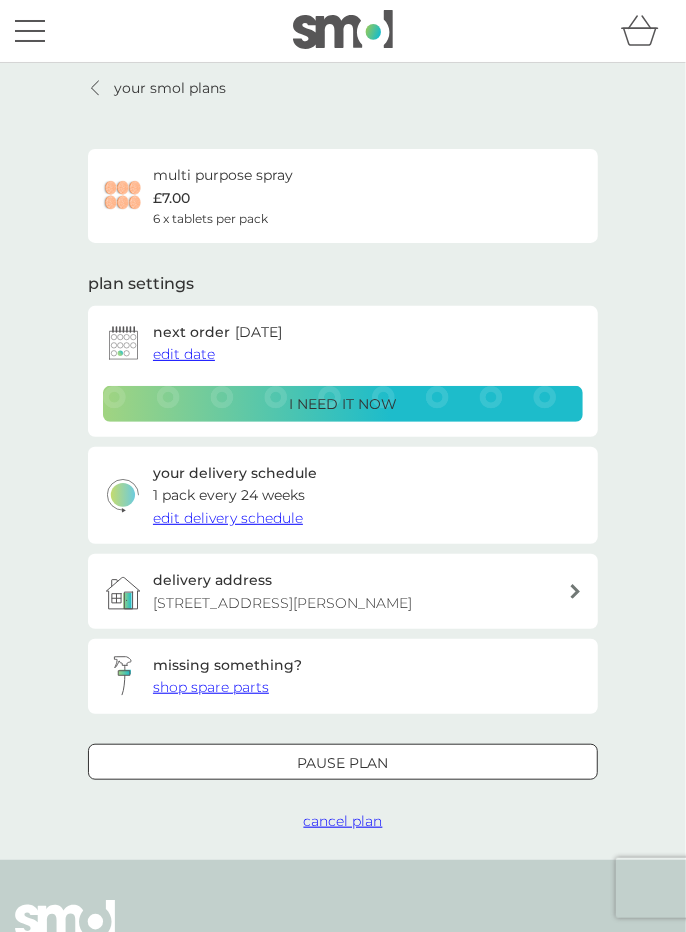 click on "edit delivery schedule" at bounding box center (228, 518) 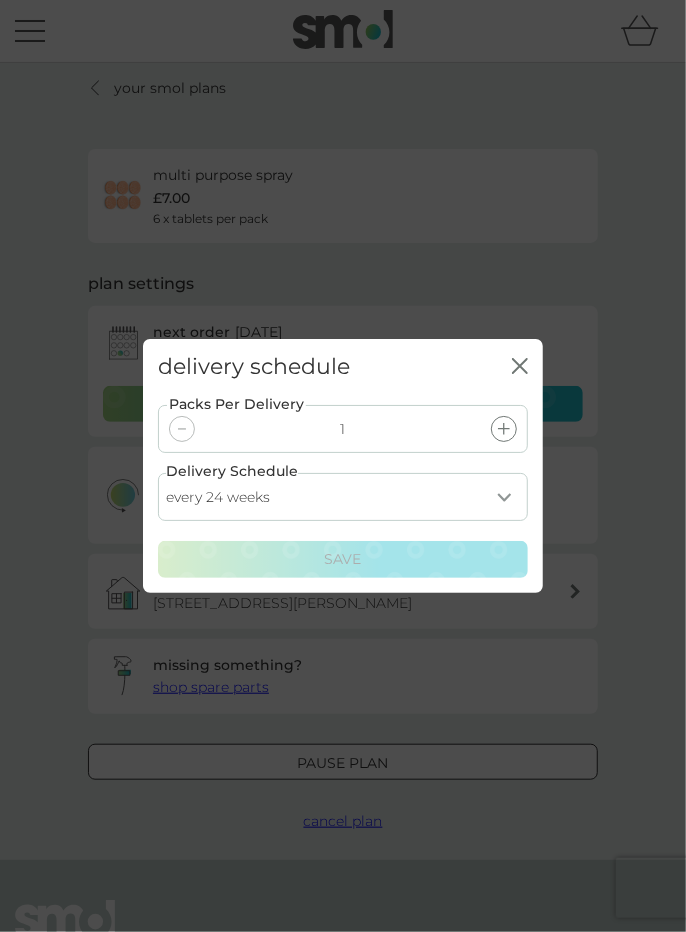 click on "every 1 week every 2 weeks every 3 weeks every 4 weeks every 5 weeks every 6 weeks every 7 weeks every 8 weeks every 9 weeks every 10 weeks every 11 weeks every 12 weeks every 13 weeks every 14 weeks every 15 weeks every 16 weeks every 17 weeks every 18 weeks every 19 weeks every 20 weeks every 21 weeks every 22 weeks every 23 weeks every 24 weeks every 25 weeks every 26 weeks every 27 weeks every 28 weeks every 29 weeks every 30 weeks every 31 weeks every 32 weeks every 33 weeks every 34 weeks every 35 weeks" at bounding box center (343, 498) 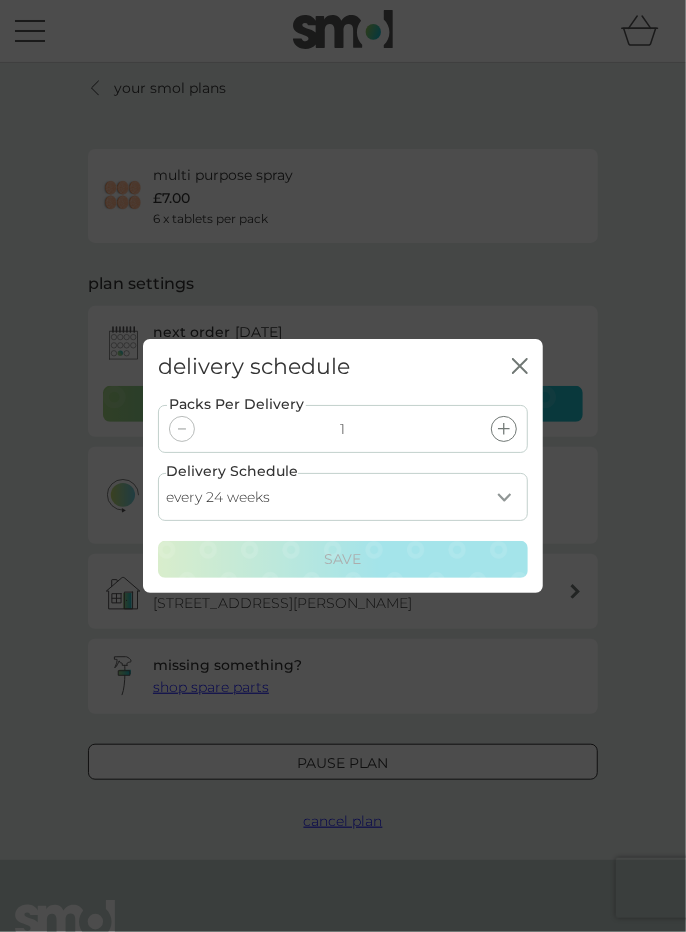 select on "245" 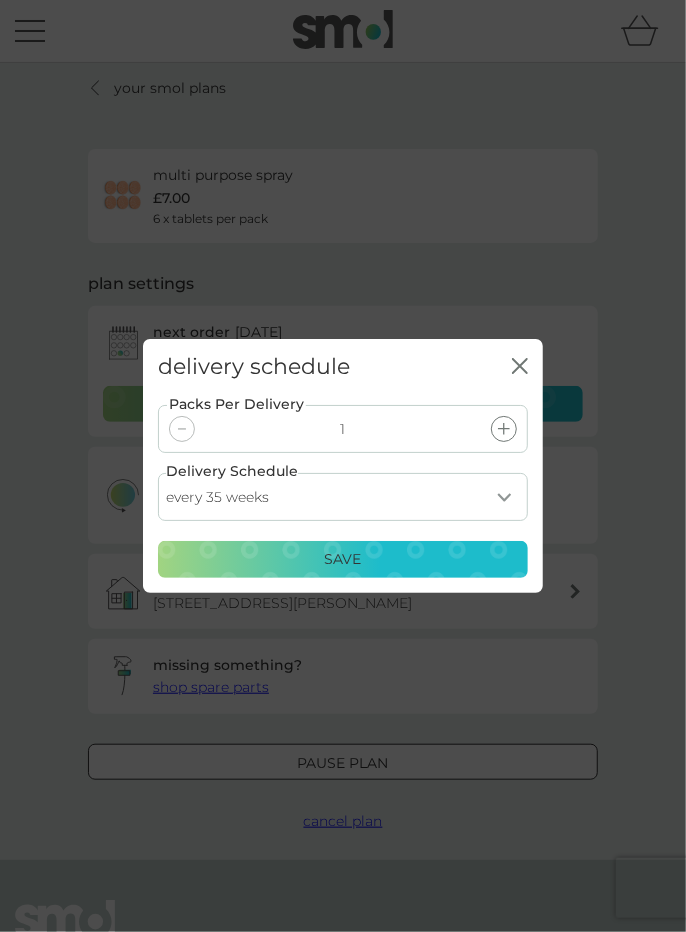 click on "Save" at bounding box center (343, 560) 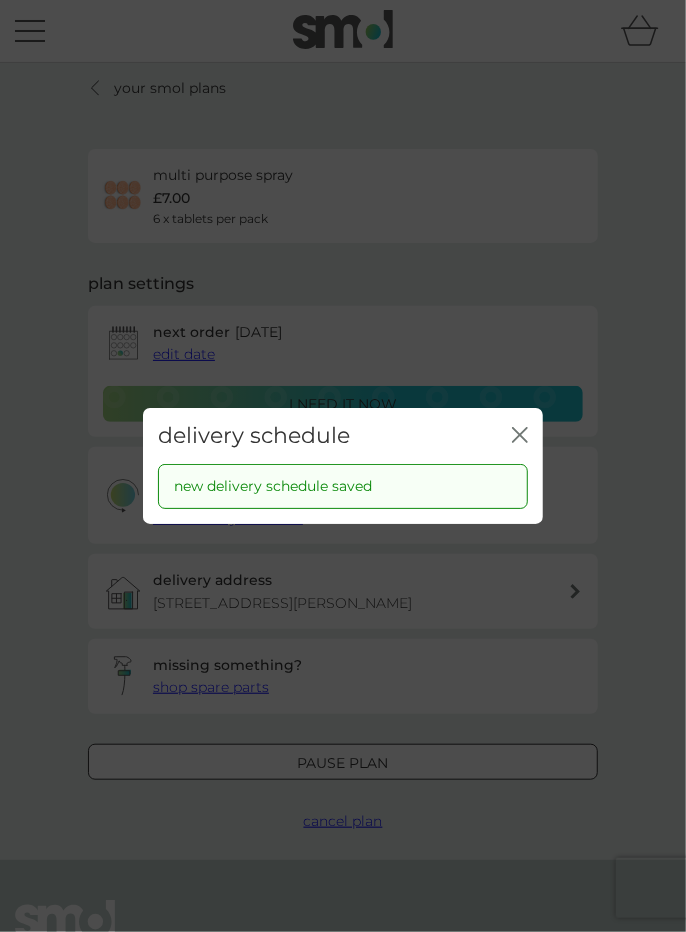 click on "close" at bounding box center [520, 436] 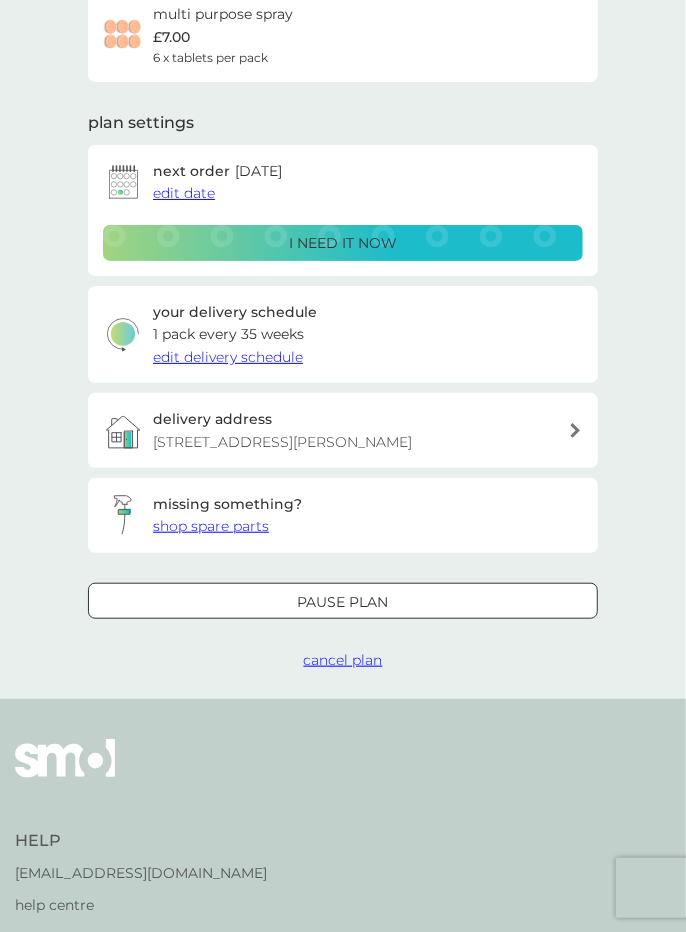 scroll, scrollTop: 162, scrollLeft: 0, axis: vertical 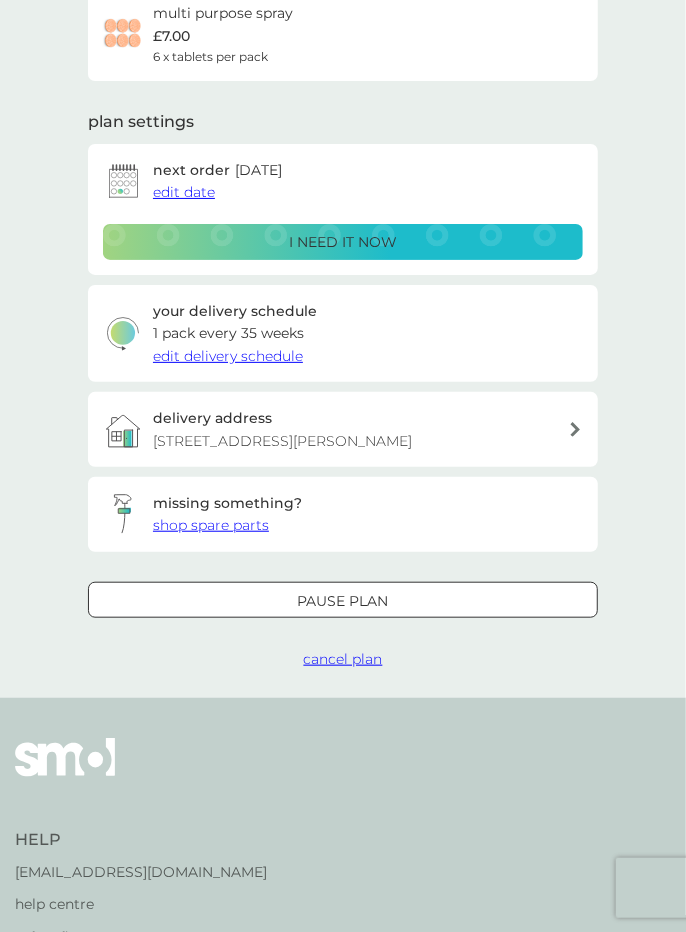 click on "Pause plan" at bounding box center (343, 601) 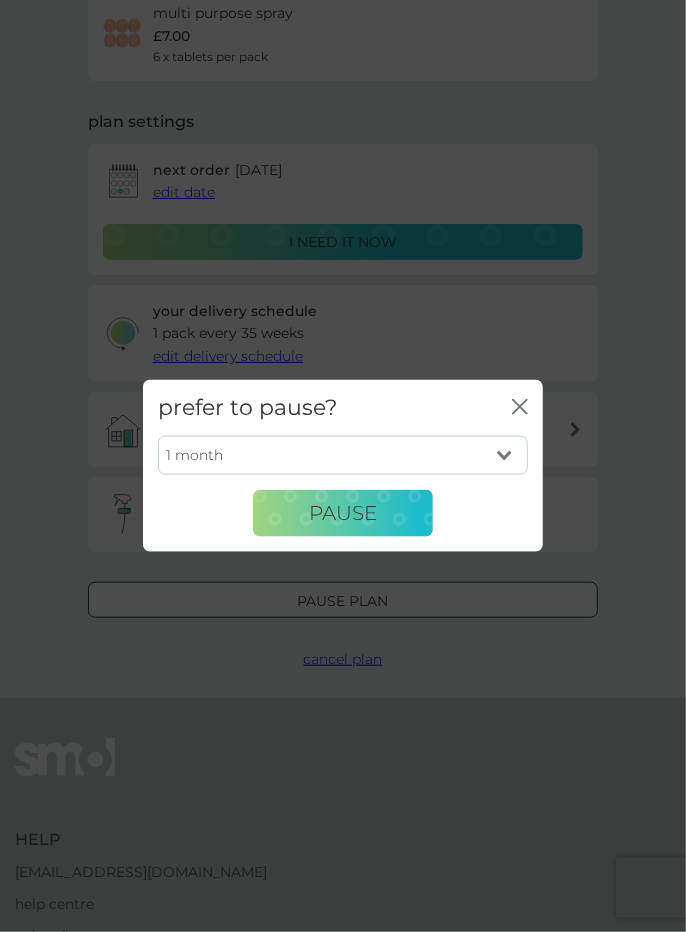 click on "1 month 2 months 3 months 4 months 5 months 6 months" at bounding box center [343, 455] 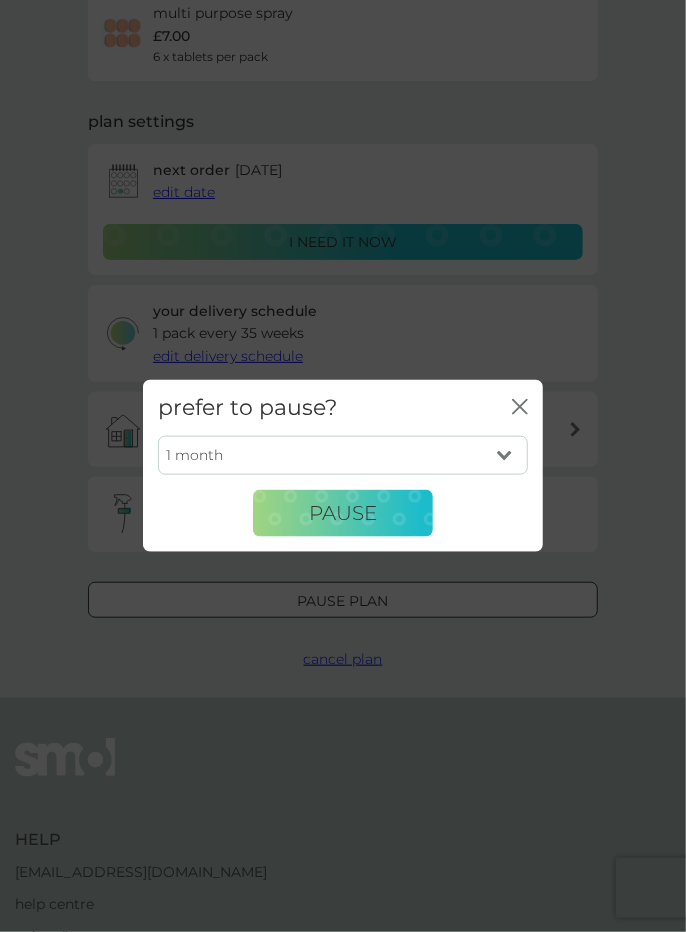 select on "6" 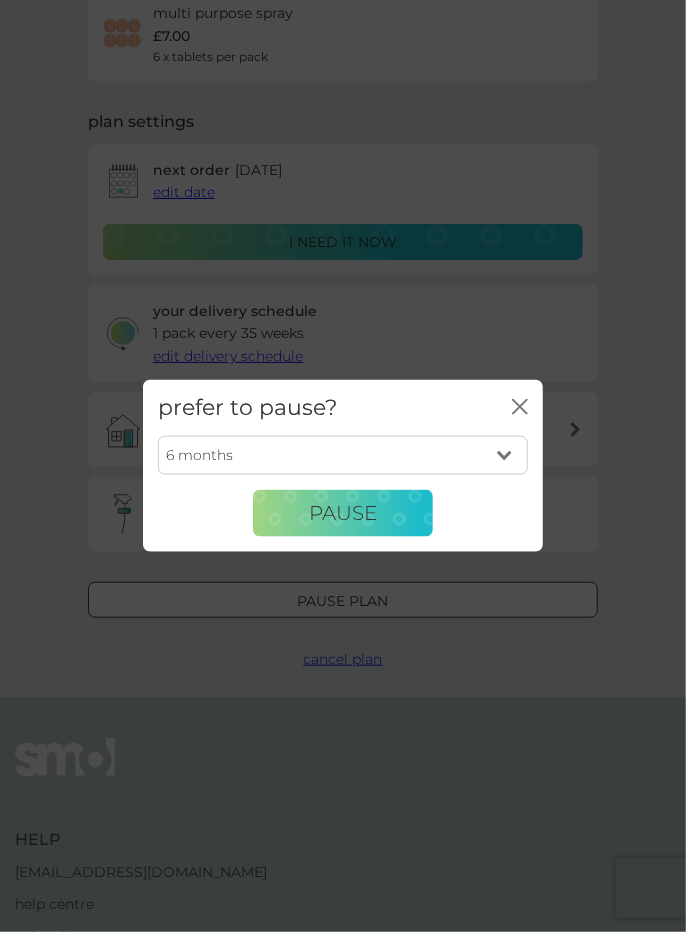 click on "Pause" at bounding box center [343, 514] 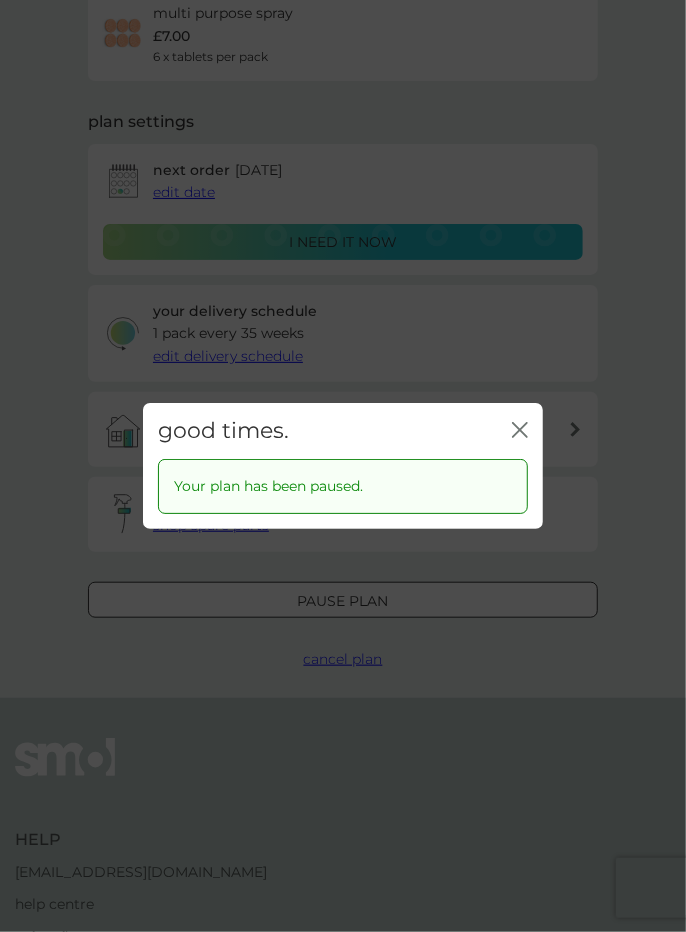 click on "close" 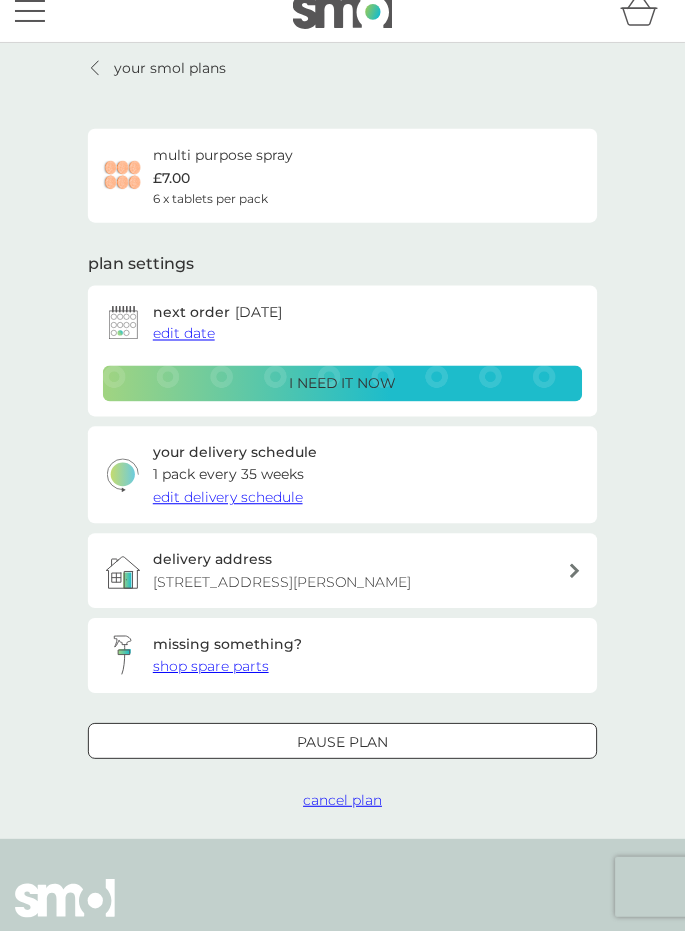 scroll, scrollTop: 0, scrollLeft: 0, axis: both 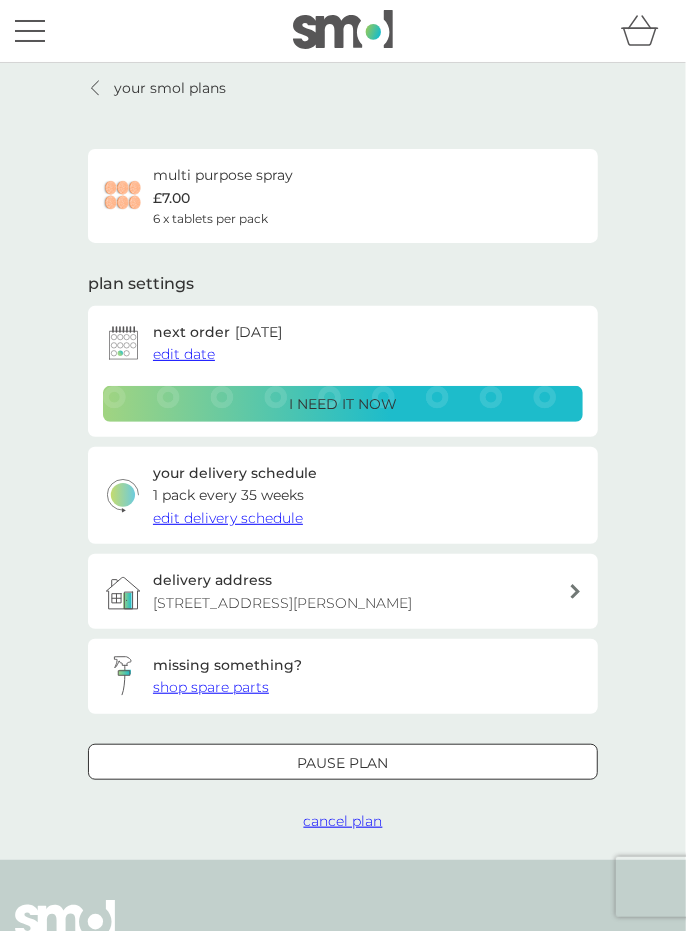 click on "your smol plans" at bounding box center [170, 88] 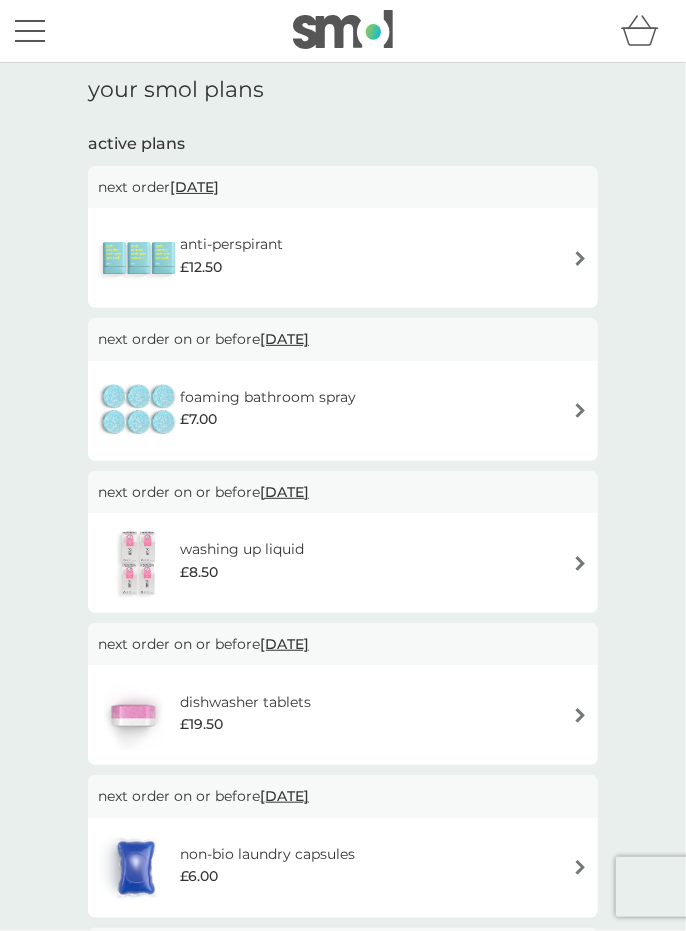 click at bounding box center [580, 410] 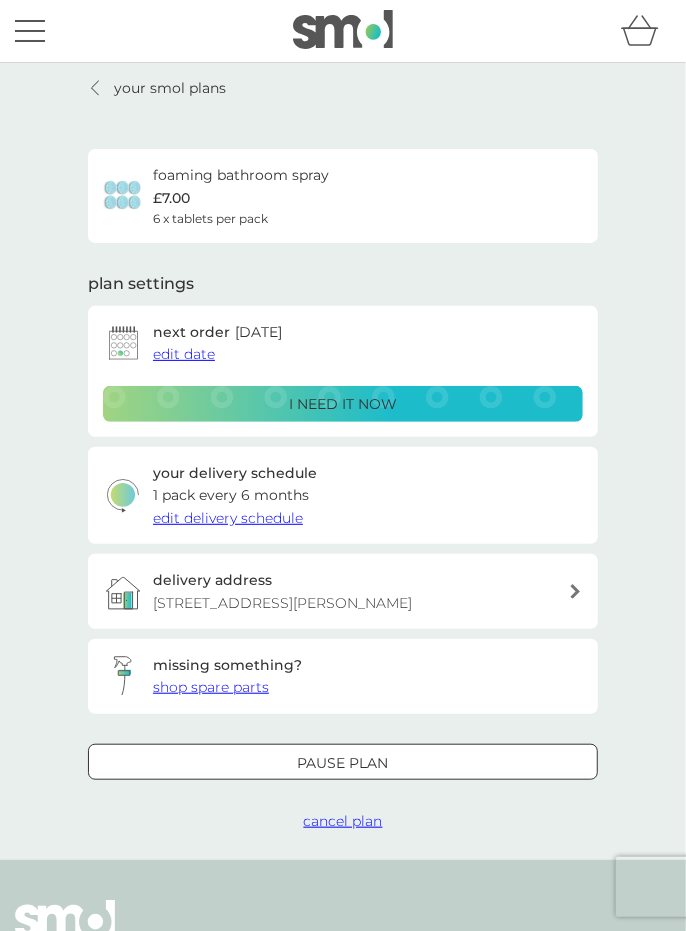 click on "Pause plan" at bounding box center (343, 763) 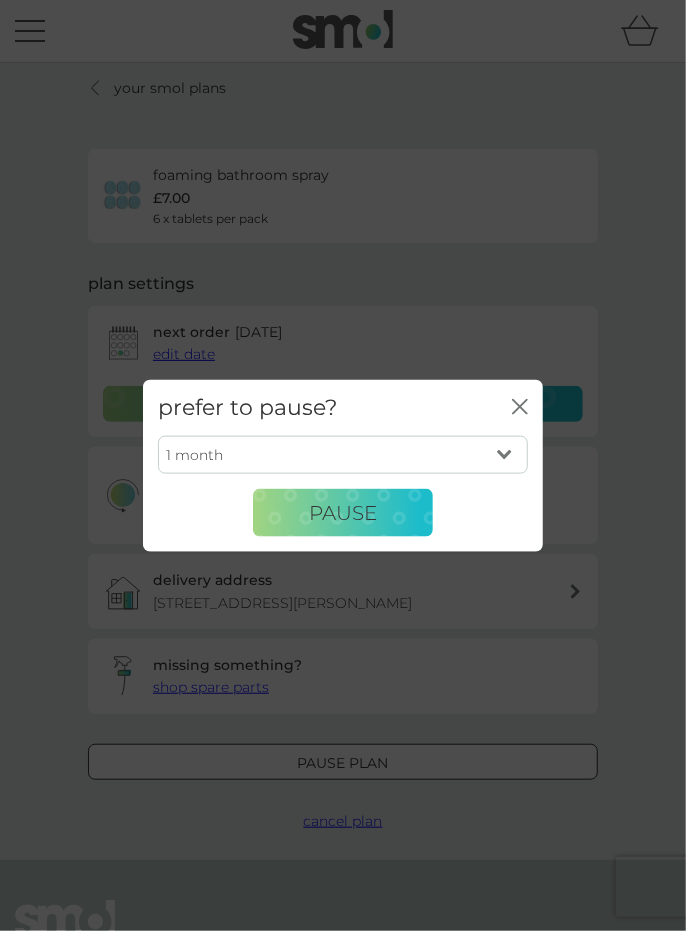 click on "1 month 2 months 3 months 4 months 5 months 6 months" at bounding box center (343, 455) 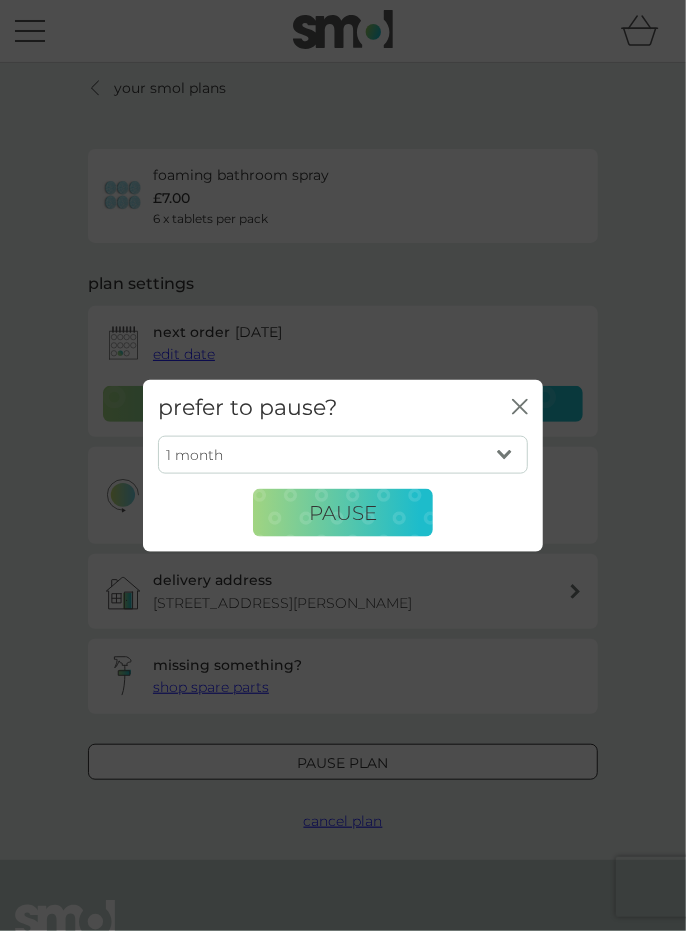 select on "6" 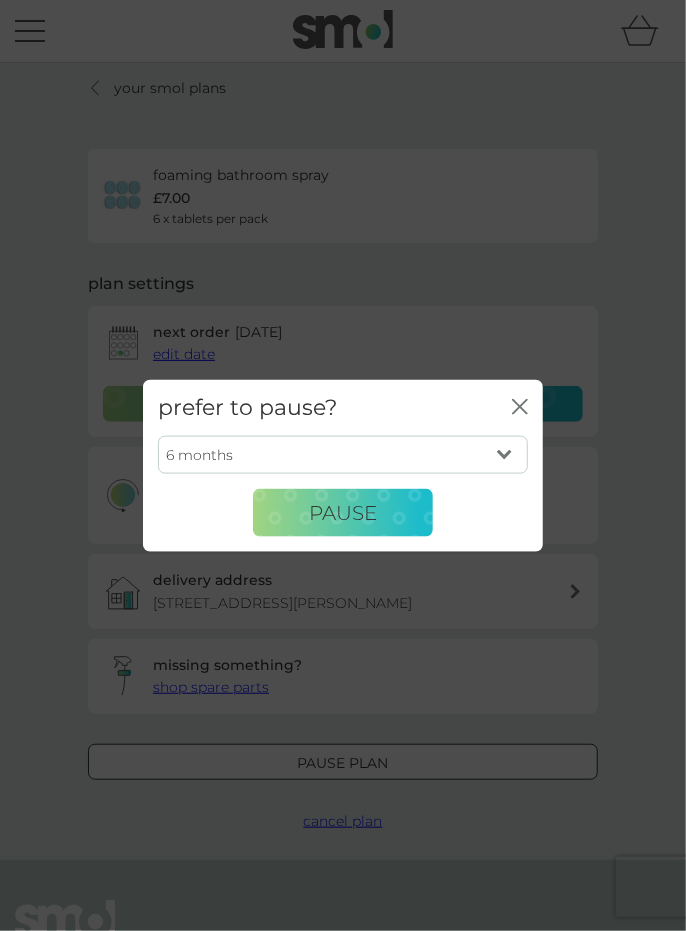 click on "Pause" at bounding box center [343, 513] 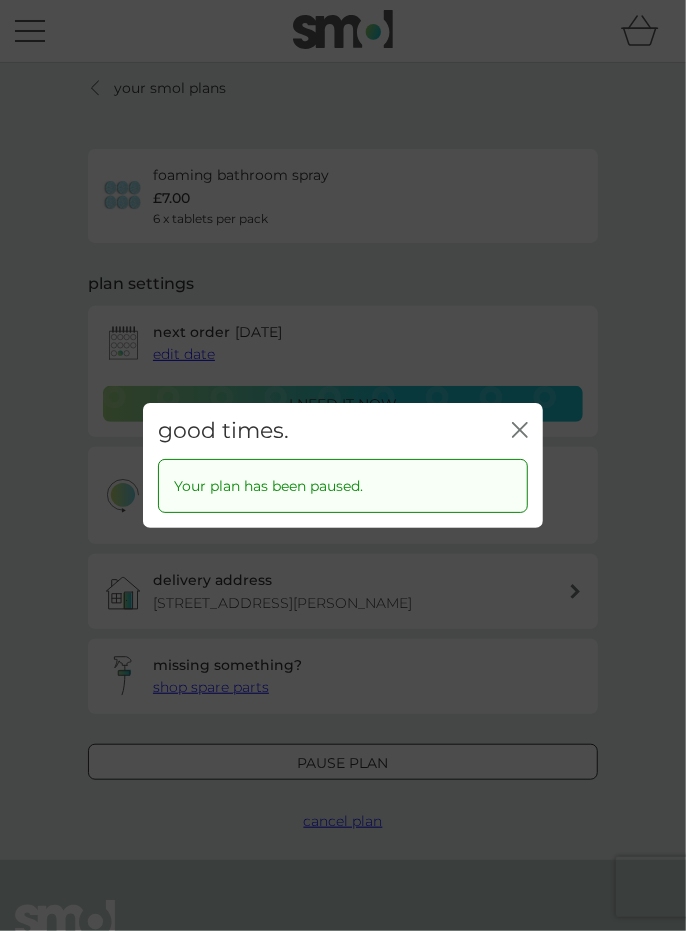 click on "close" 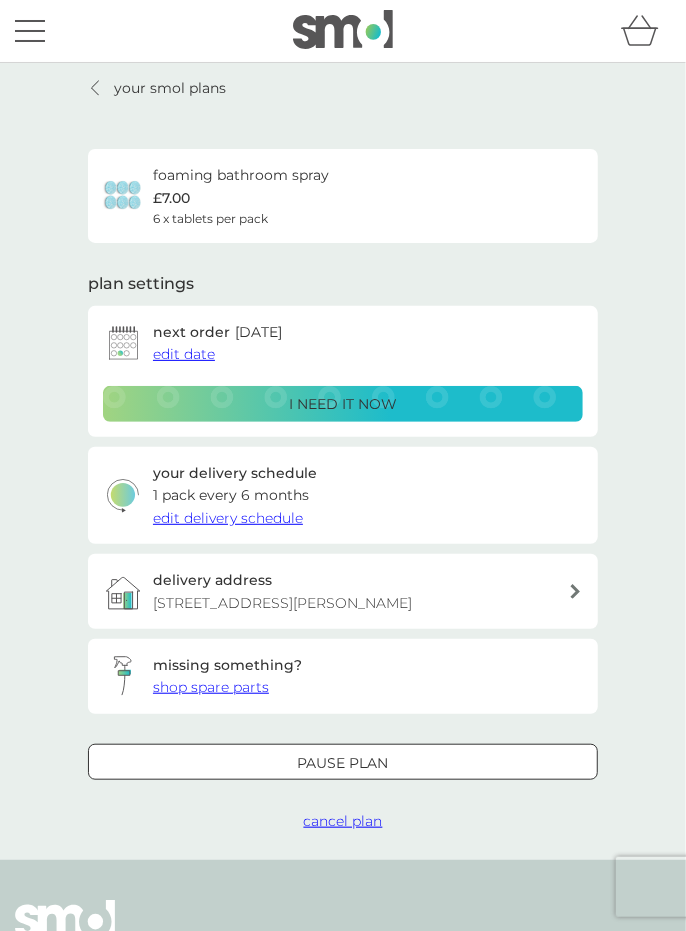 click 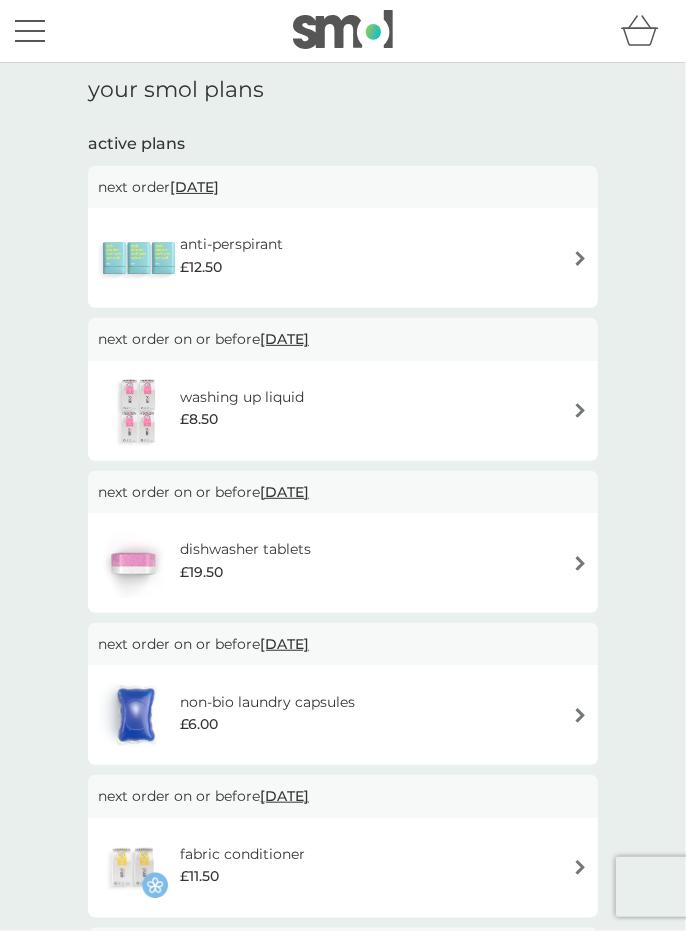 click at bounding box center (580, 410) 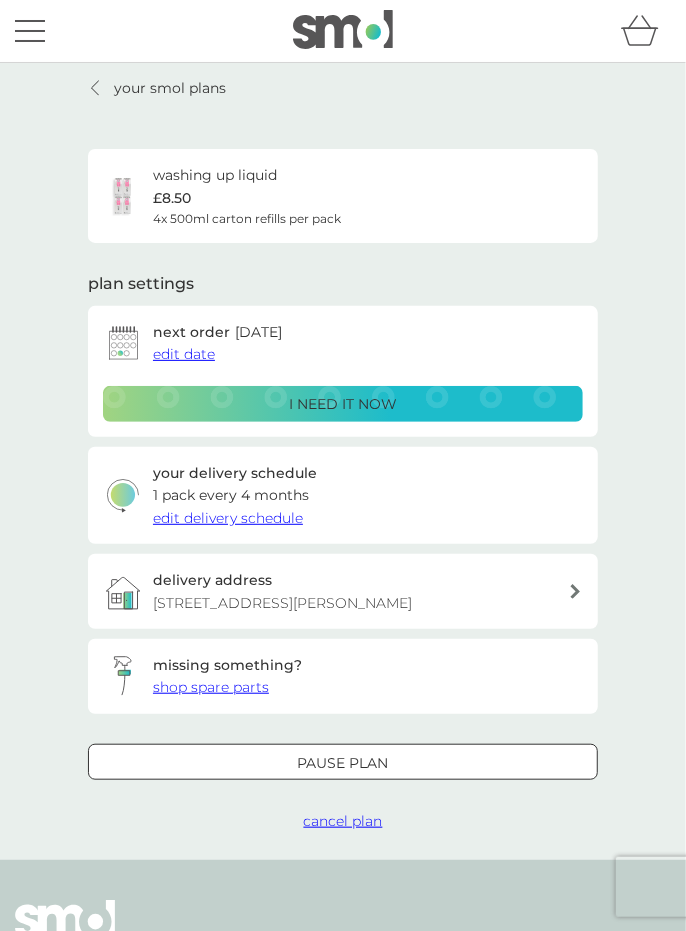 click on "edit delivery schedule" at bounding box center [228, 518] 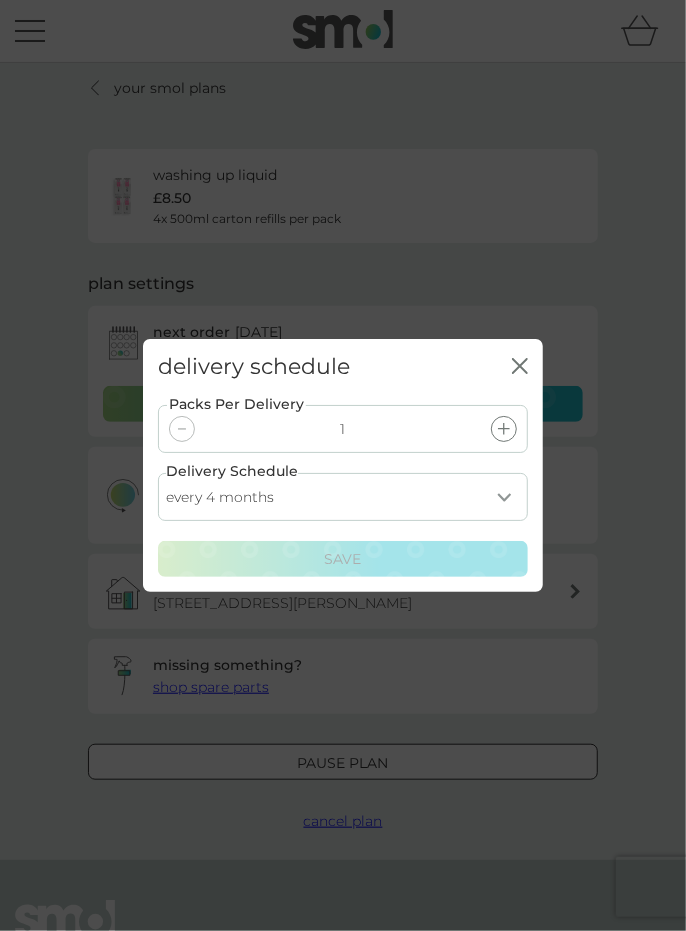 click on "every 1 month every 2 months every 3 months every 4 months every 5 months every 6 months every 7 months" at bounding box center (343, 497) 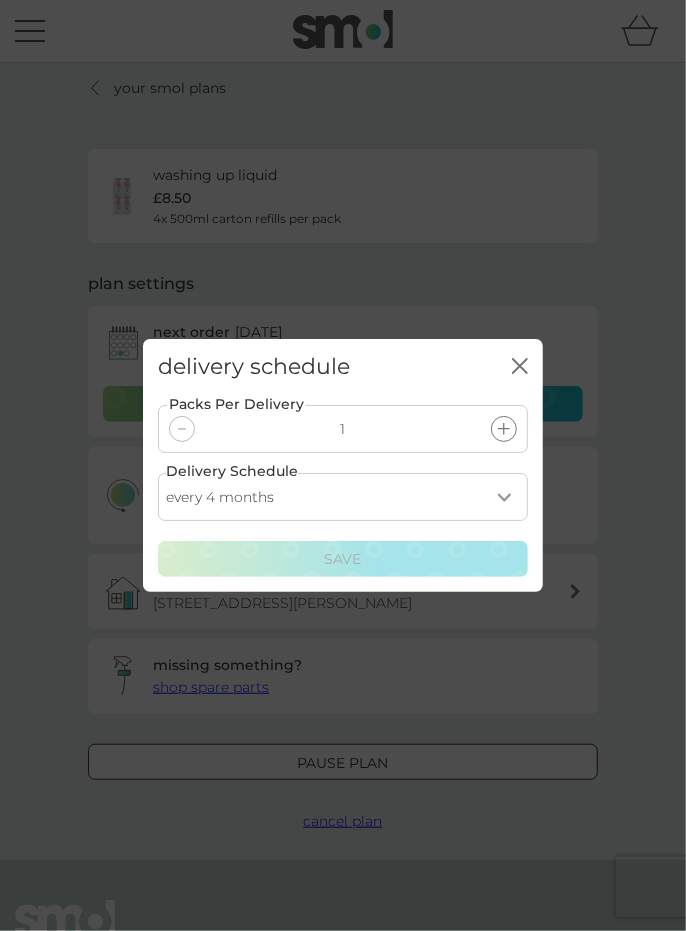 select on "6" 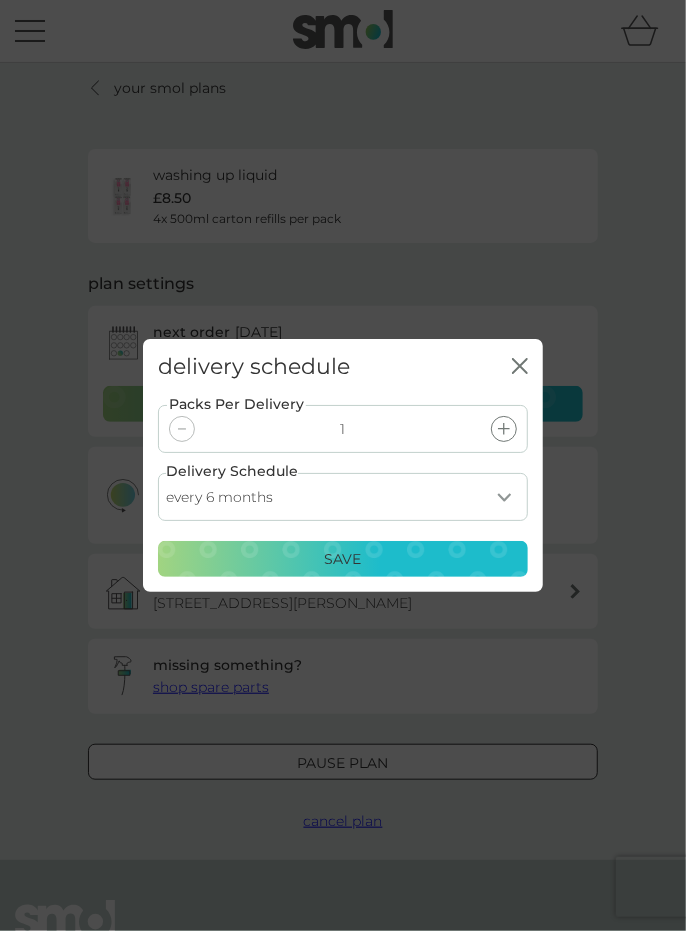 click on "Save" at bounding box center [343, 559] 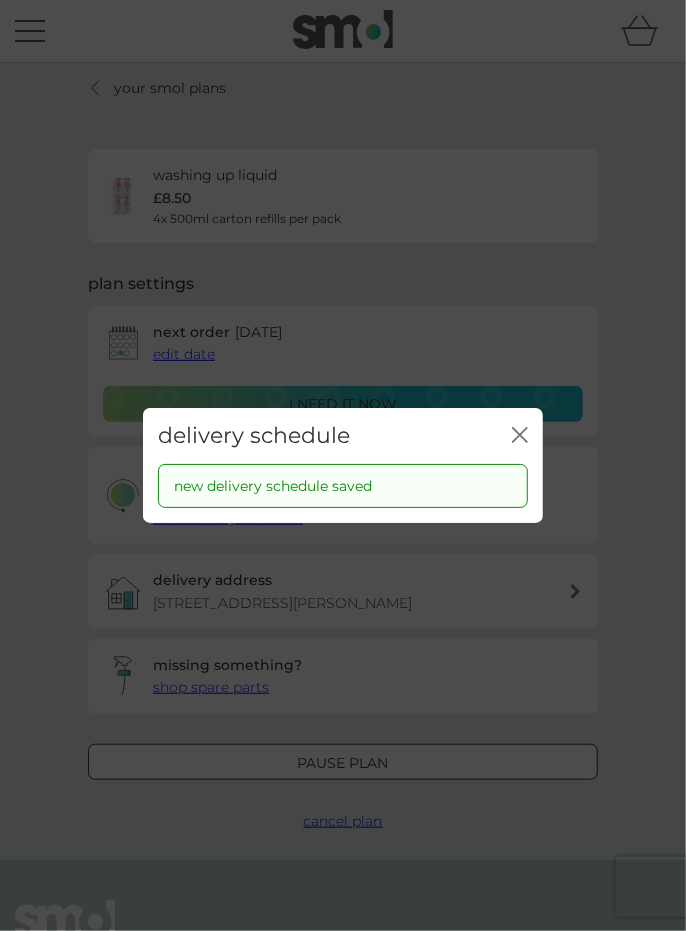click 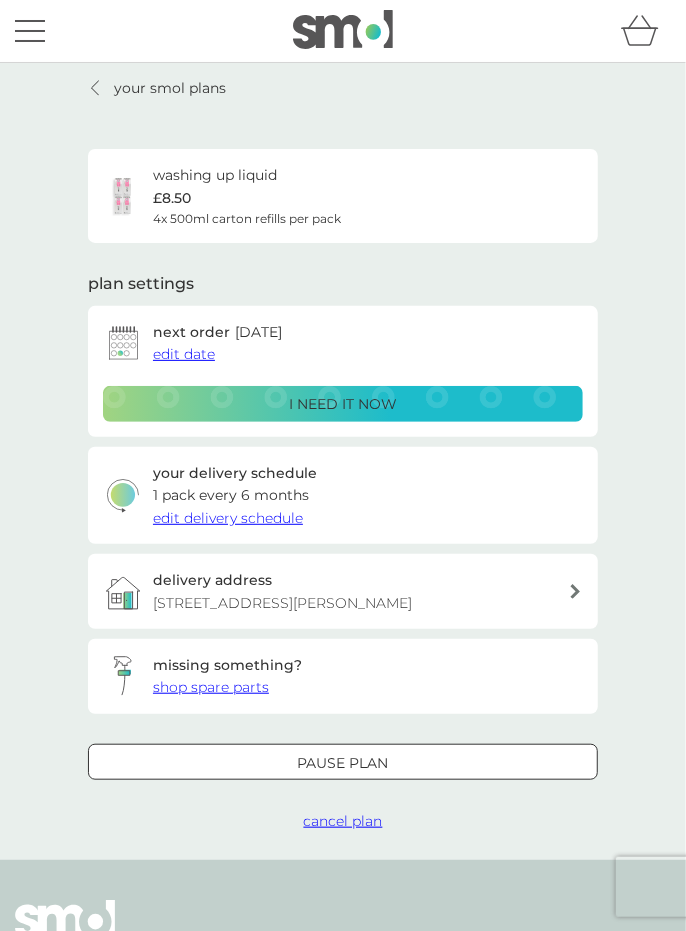 click 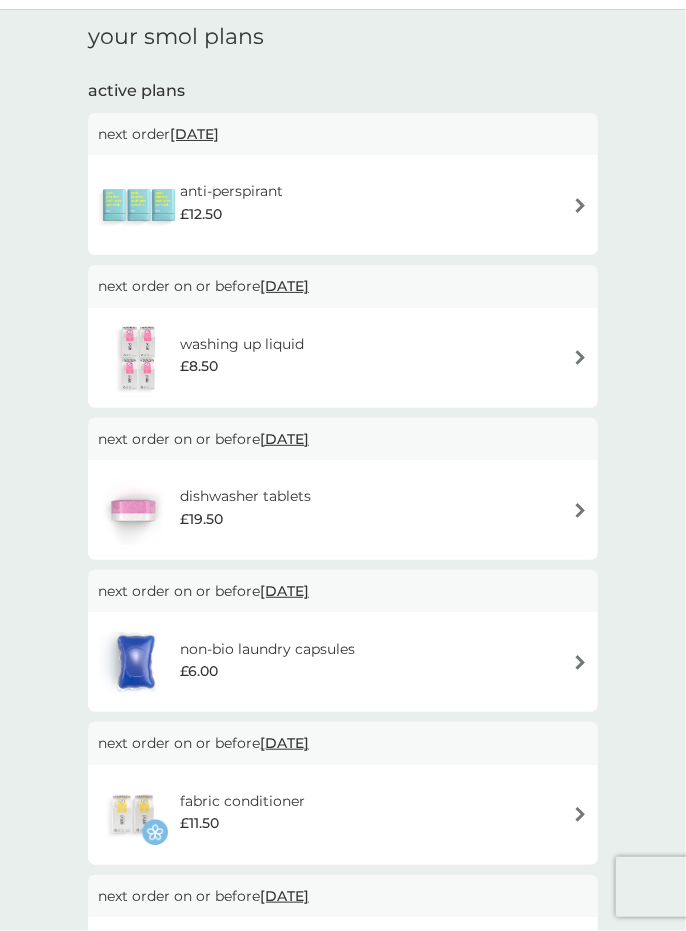 scroll, scrollTop: 73, scrollLeft: 0, axis: vertical 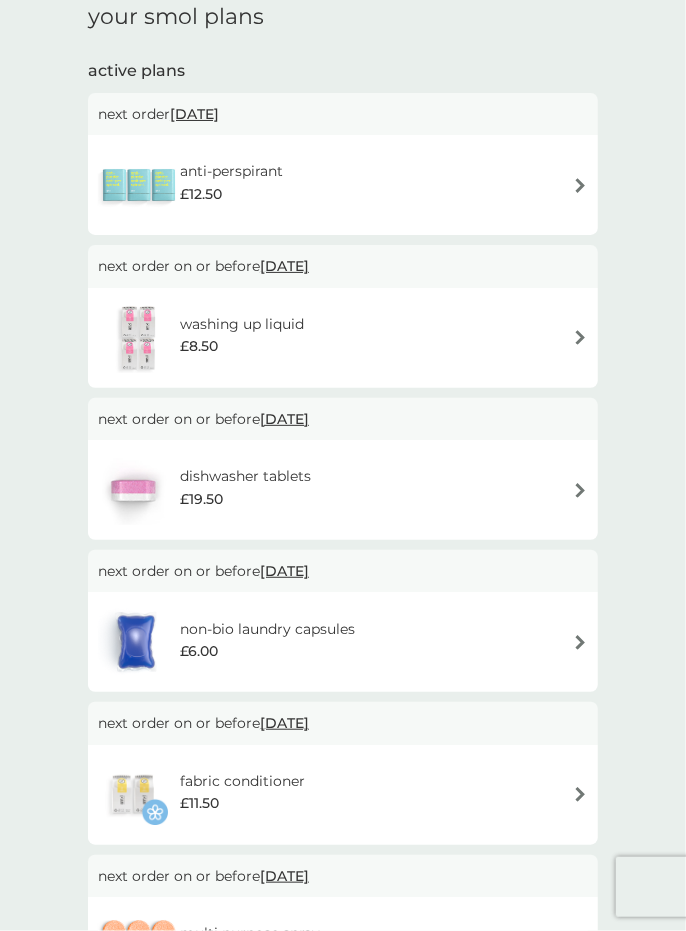 click on "washing up liquid £8.50" at bounding box center [343, 338] 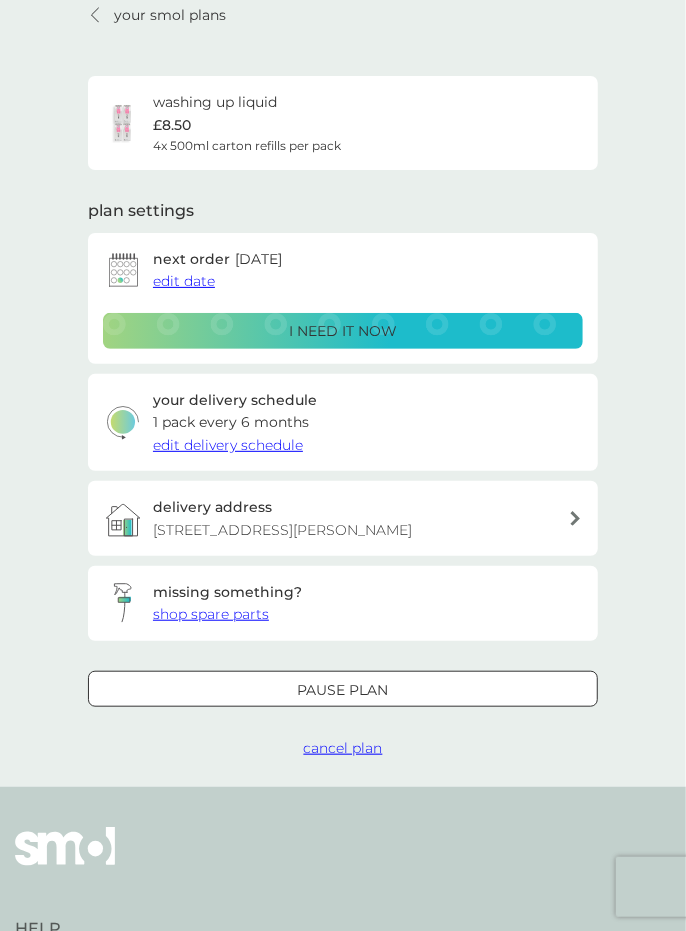 scroll, scrollTop: 0, scrollLeft: 0, axis: both 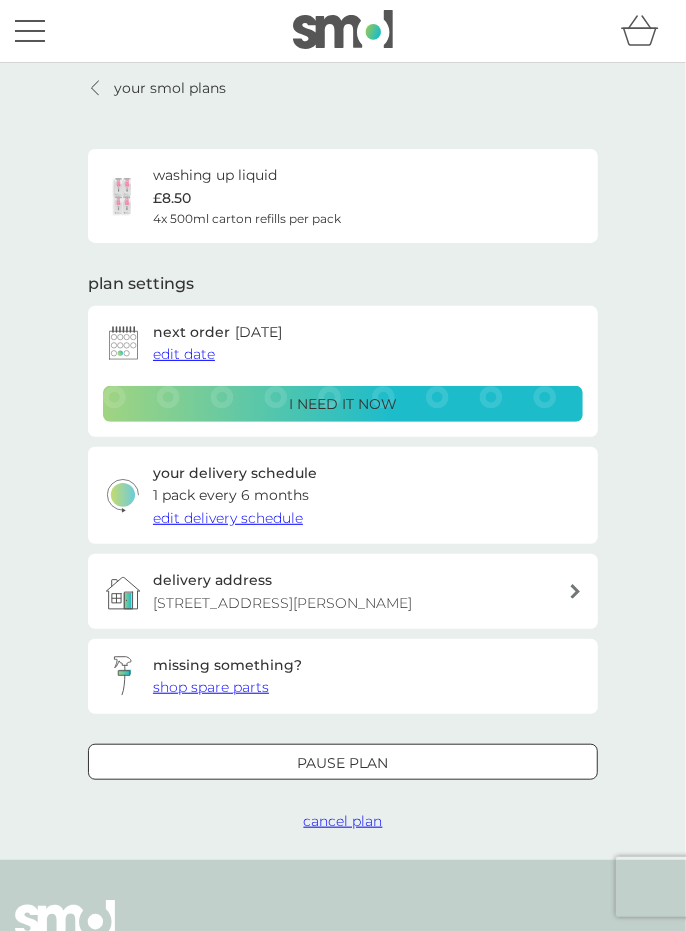 click on "edit date" at bounding box center [184, 354] 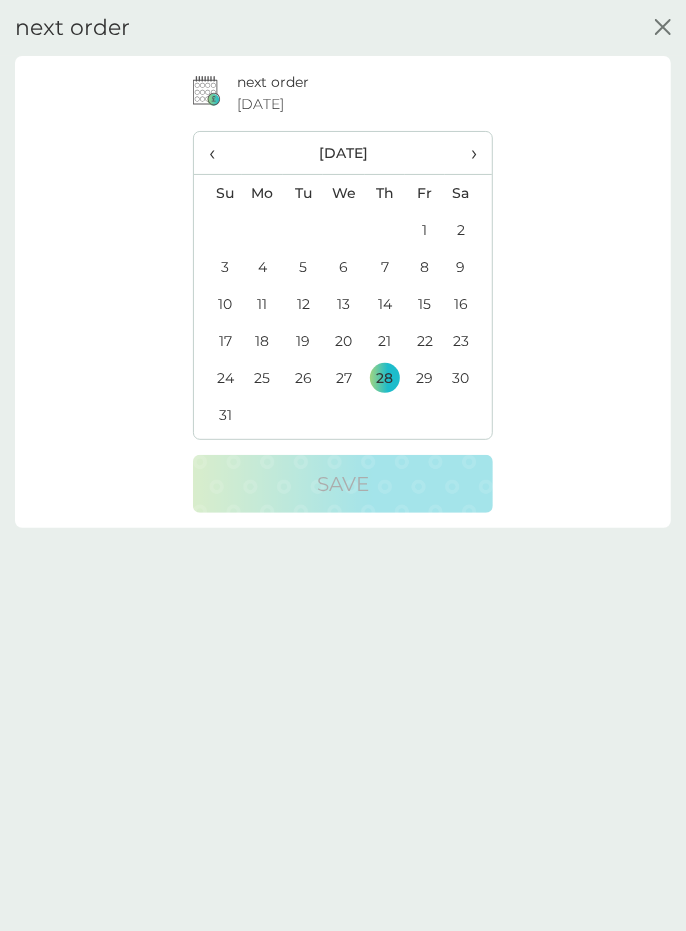 click on "›" at bounding box center [468, 153] 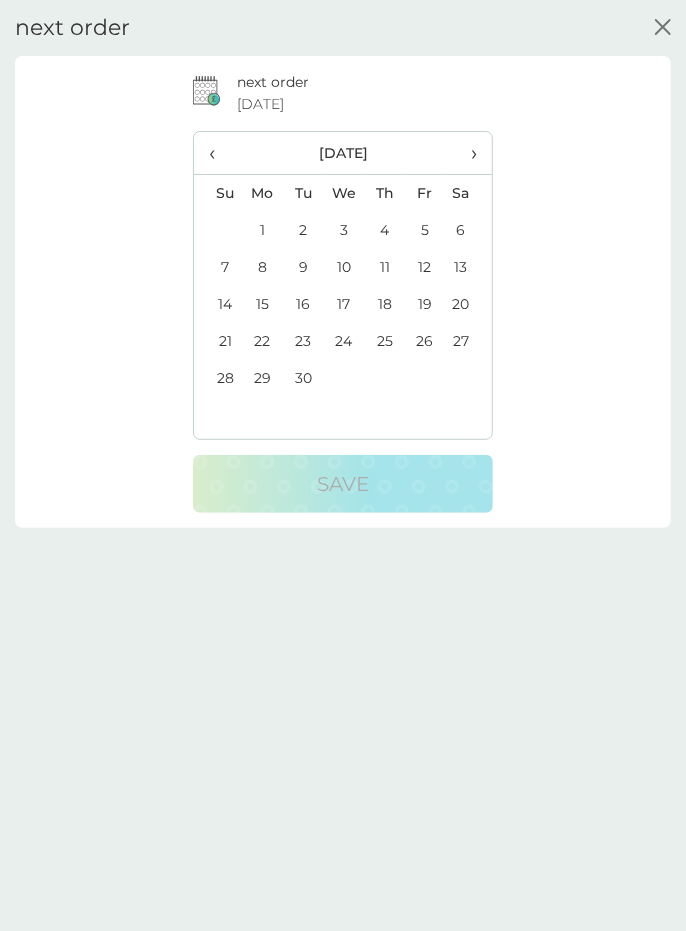 click on "›" at bounding box center (468, 153) 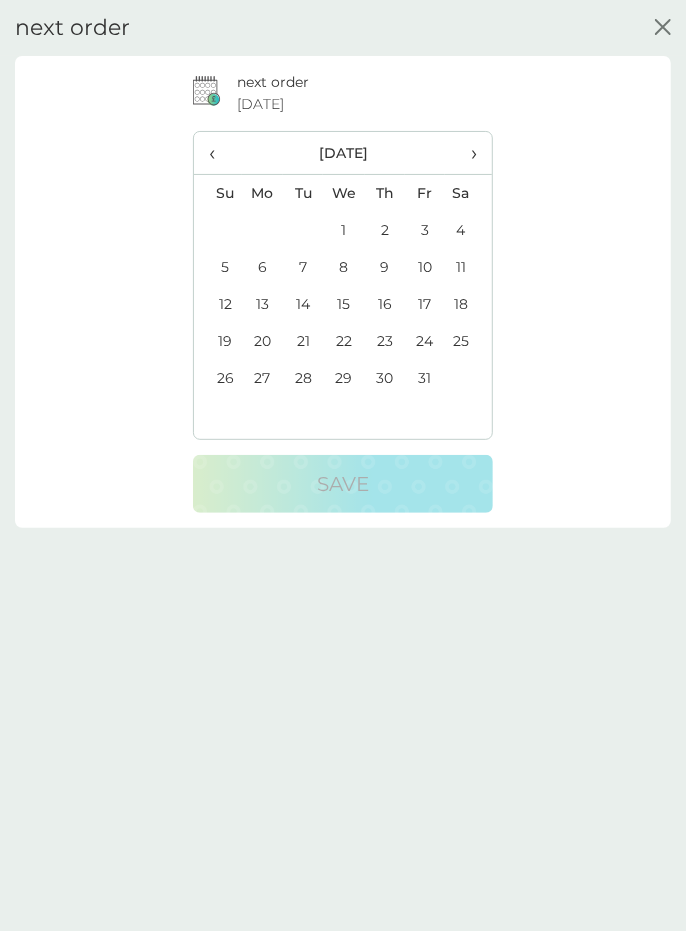 click on "31" at bounding box center [425, 378] 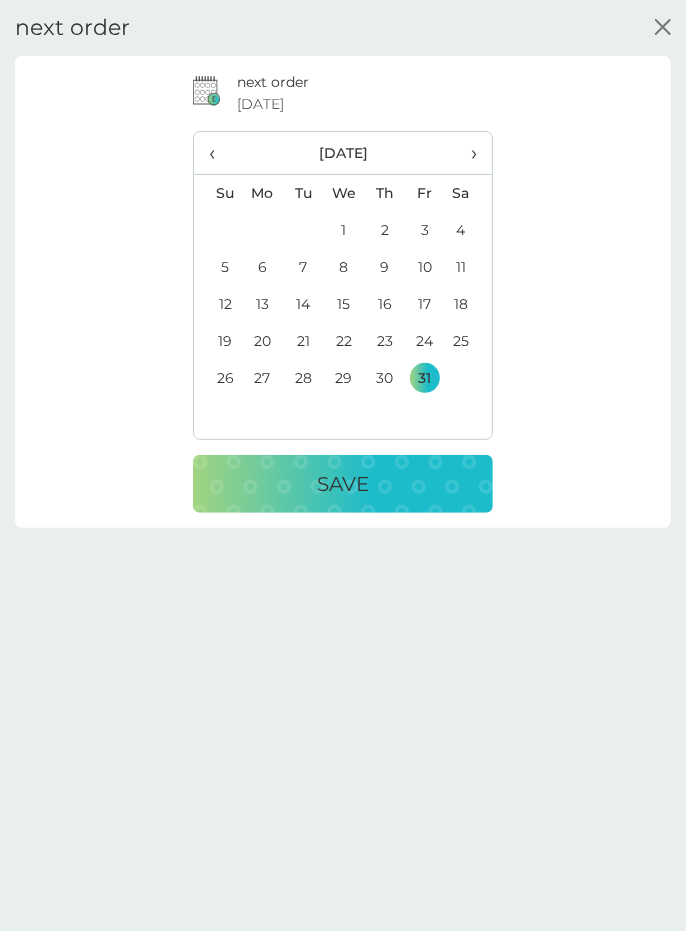 click on "Save" at bounding box center [343, 484] 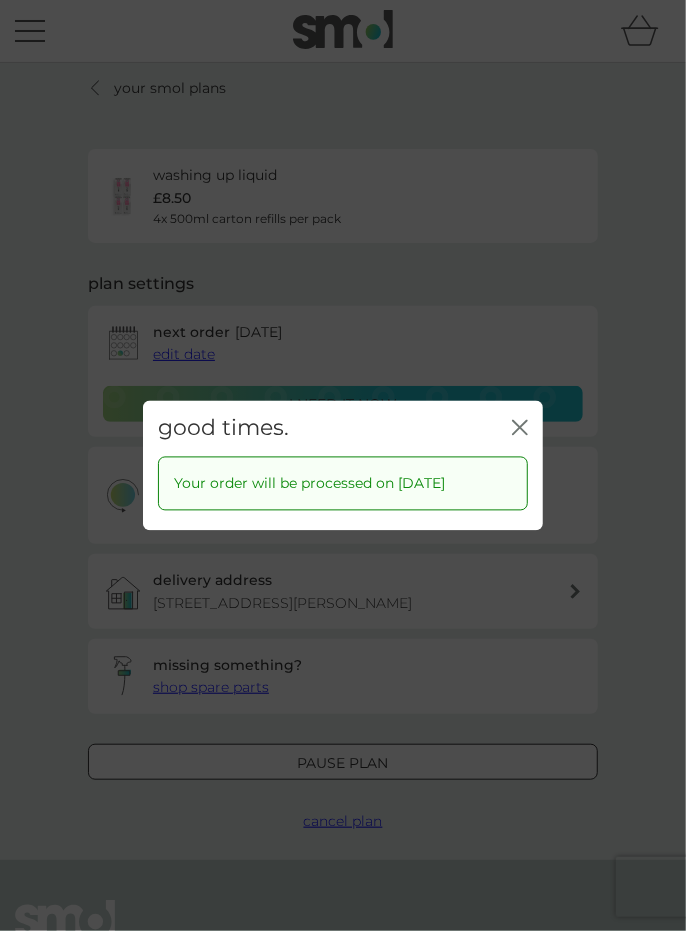 click 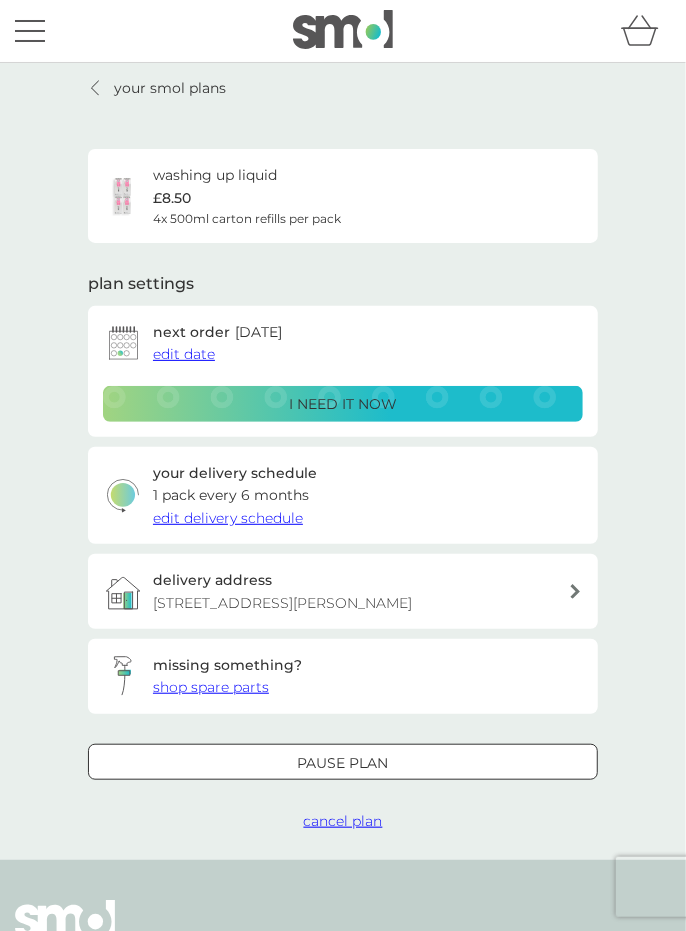 click 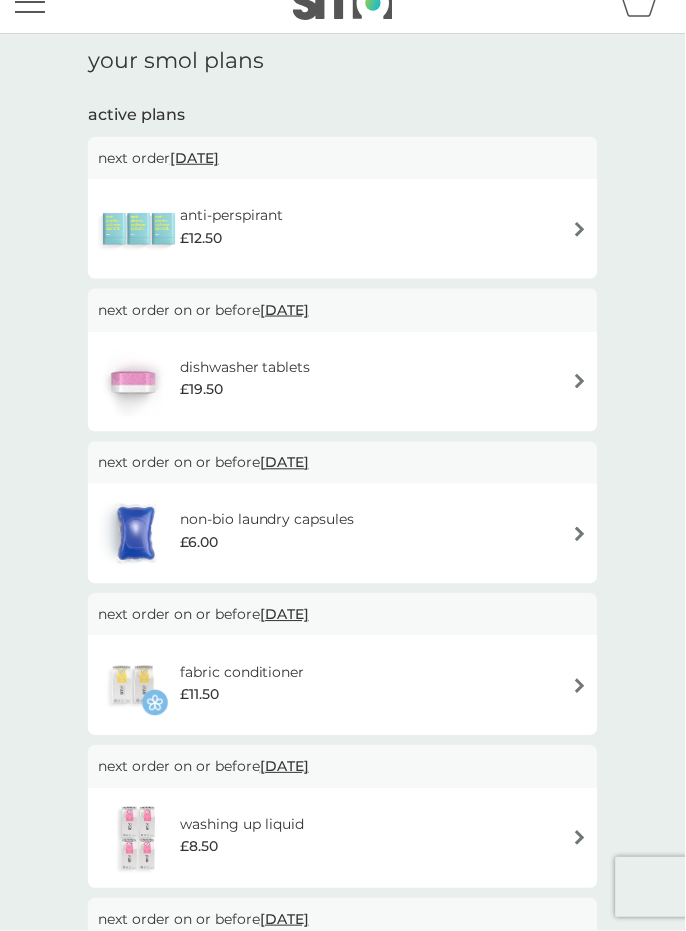 scroll, scrollTop: 0, scrollLeft: 0, axis: both 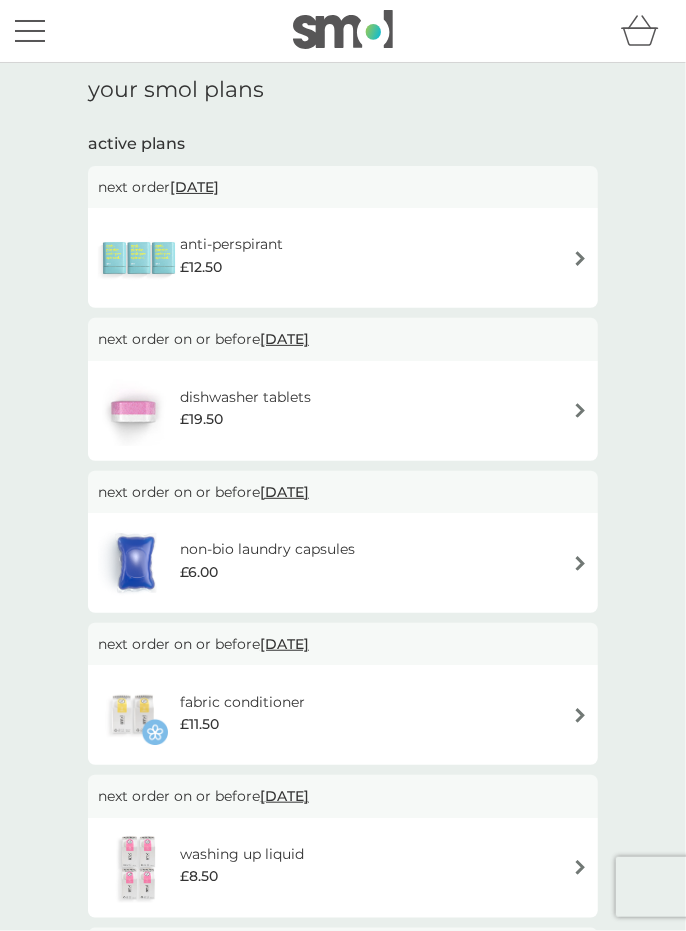 click on "non-bio laundry capsules £6.00" at bounding box center (343, 563) 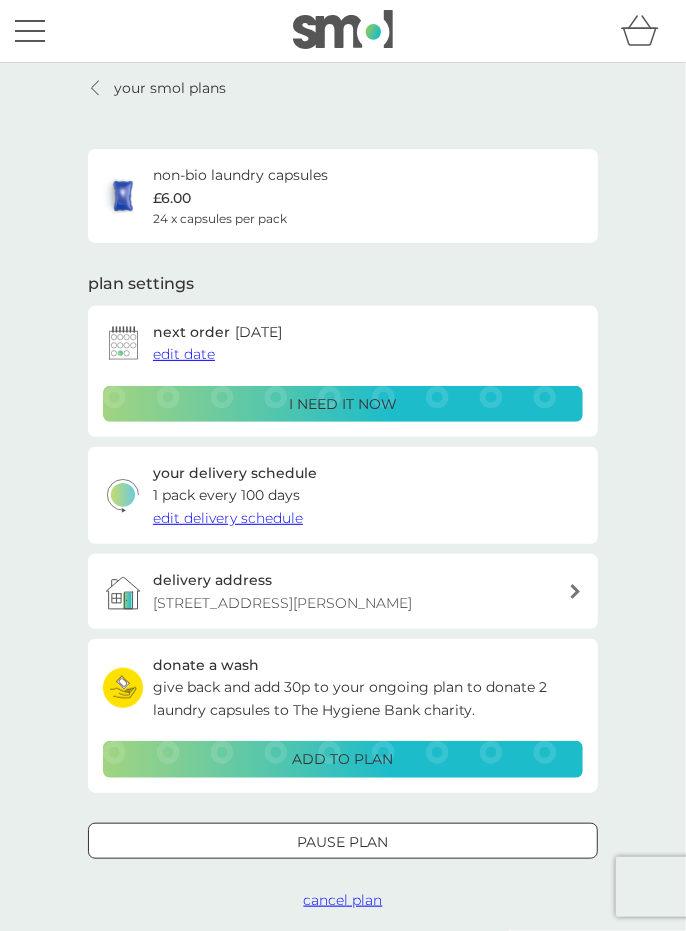 click on "edit date" at bounding box center (184, 354) 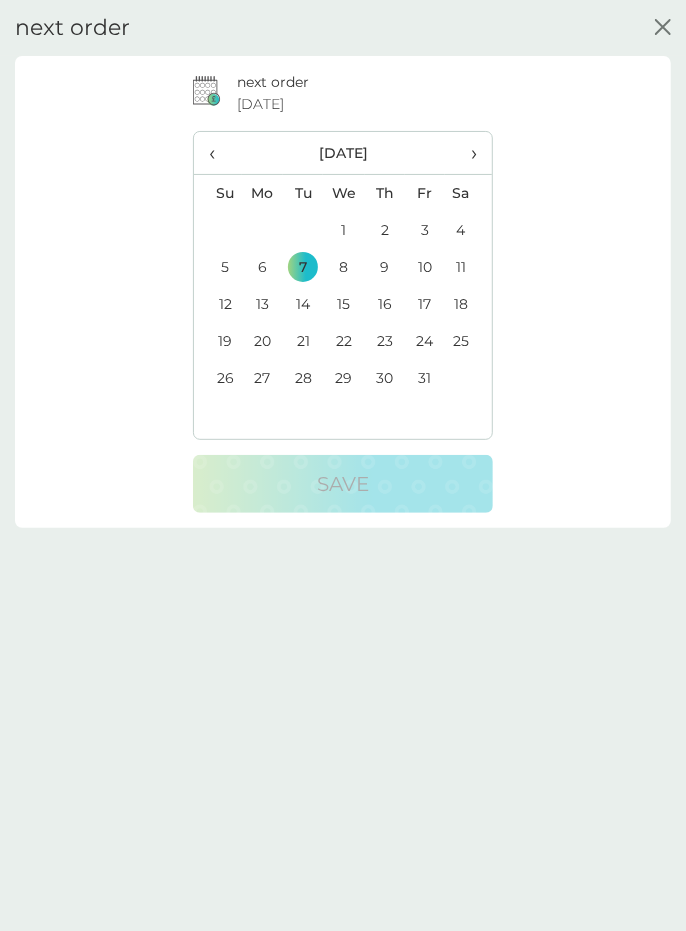 click on "‹" at bounding box center [218, 153] 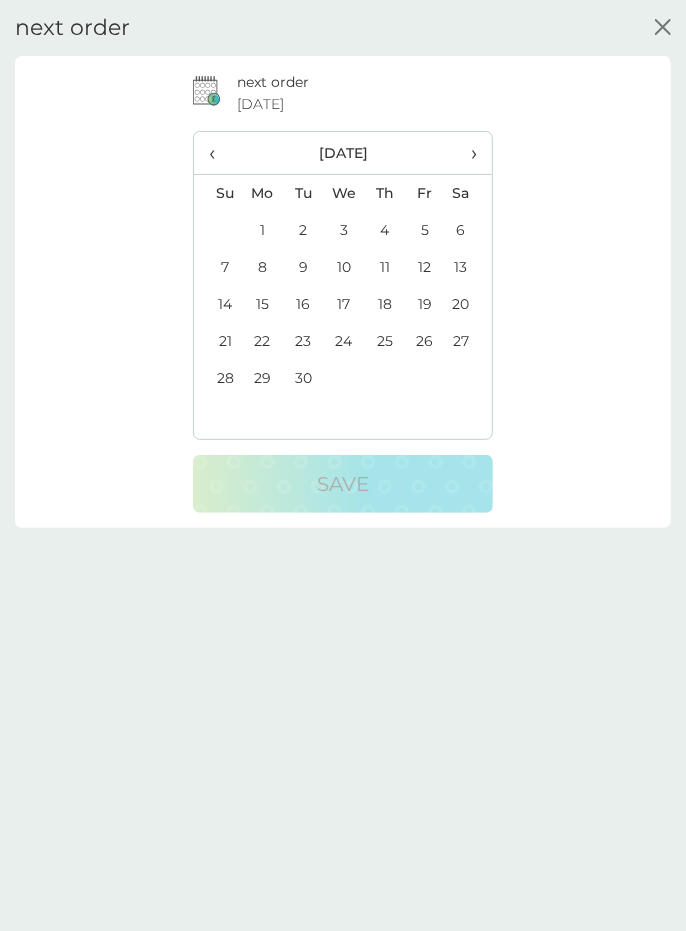 click on "‹" at bounding box center (218, 153) 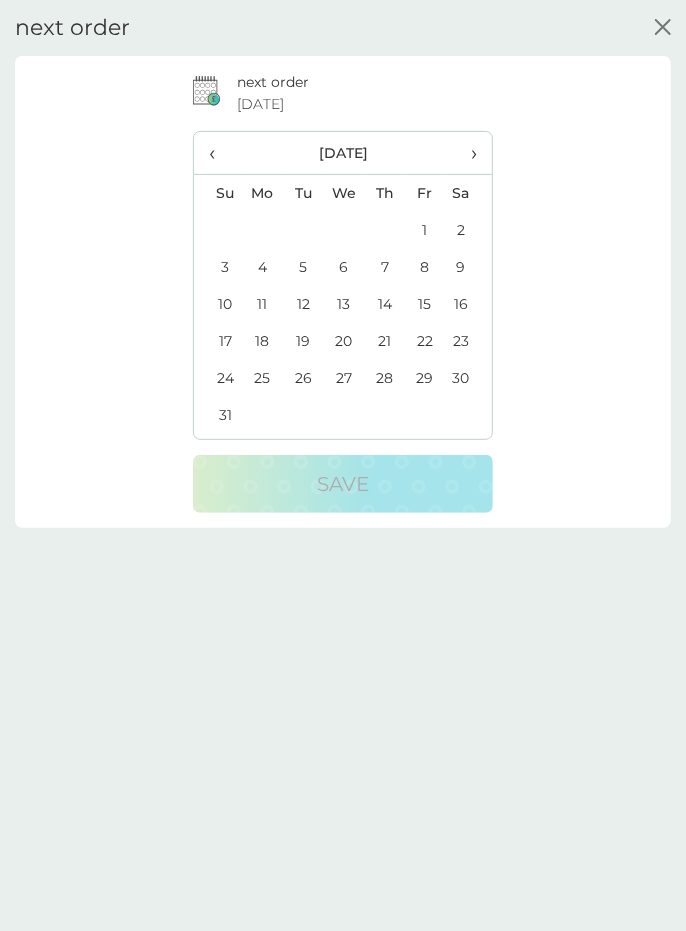 click on "8" at bounding box center (425, 267) 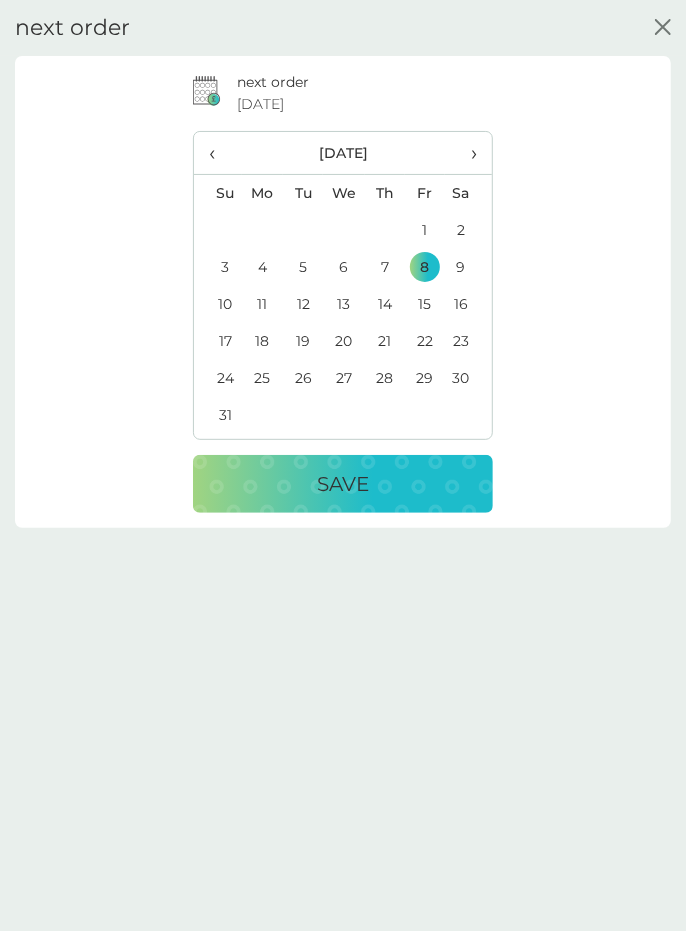 click on "Save" at bounding box center (343, 484) 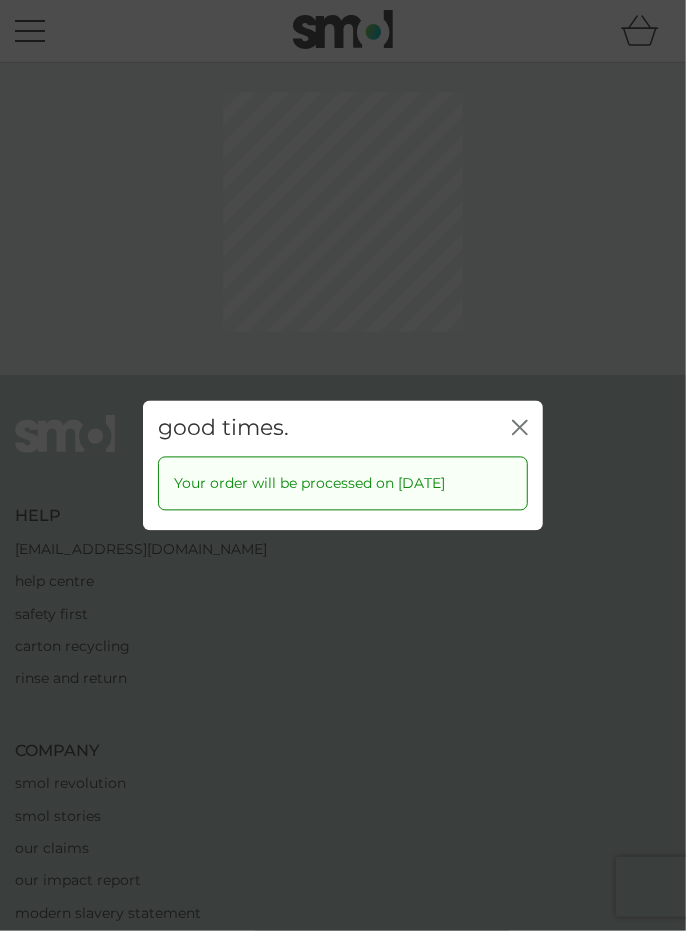 click 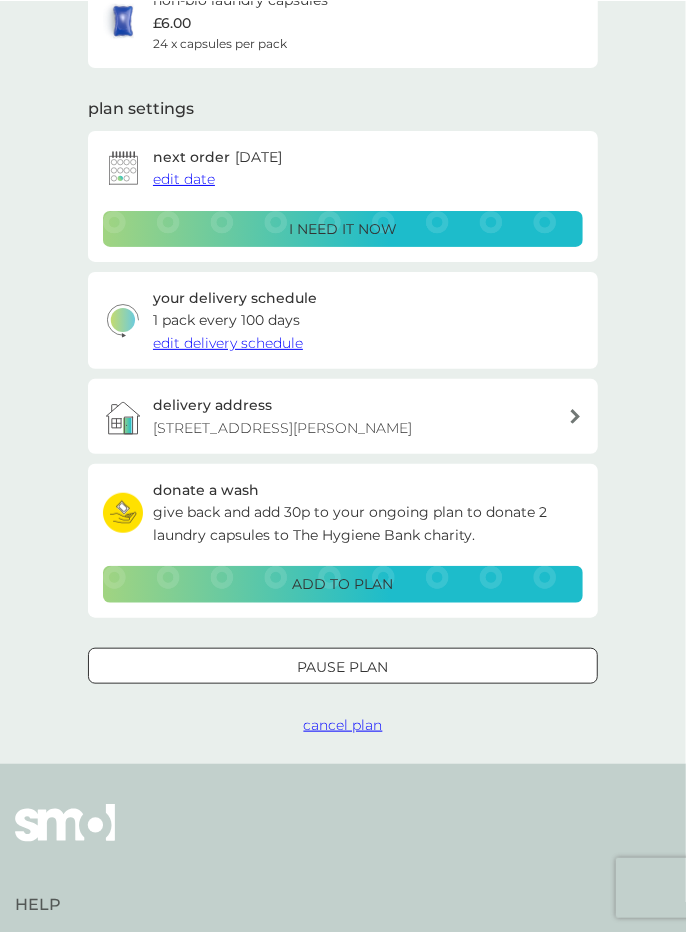 scroll, scrollTop: 178, scrollLeft: 0, axis: vertical 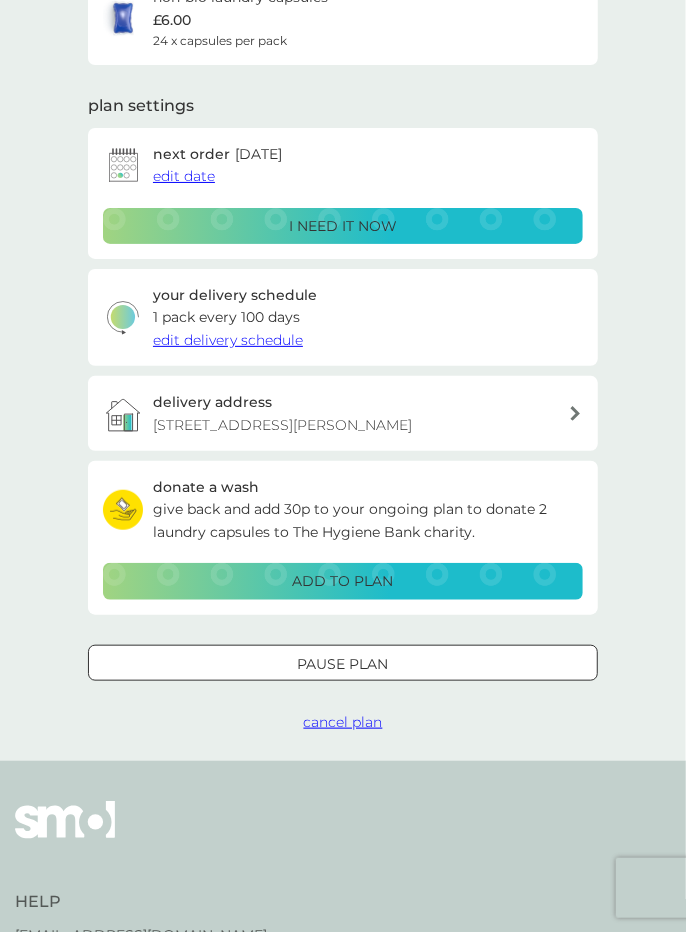 click on "ADD TO PLAN" at bounding box center [343, 581] 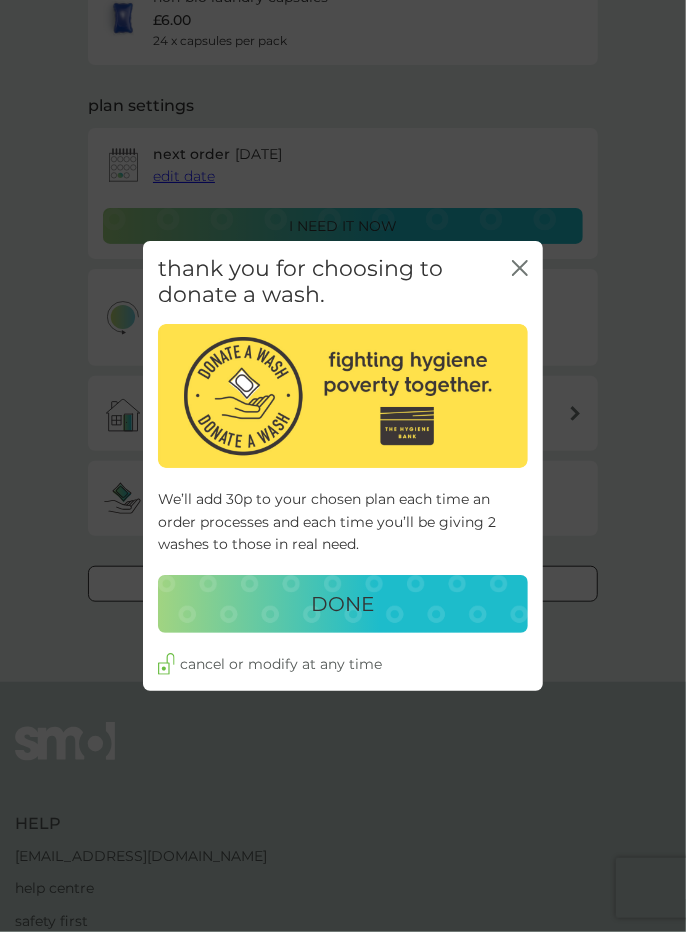 click on "DONE" at bounding box center [343, 604] 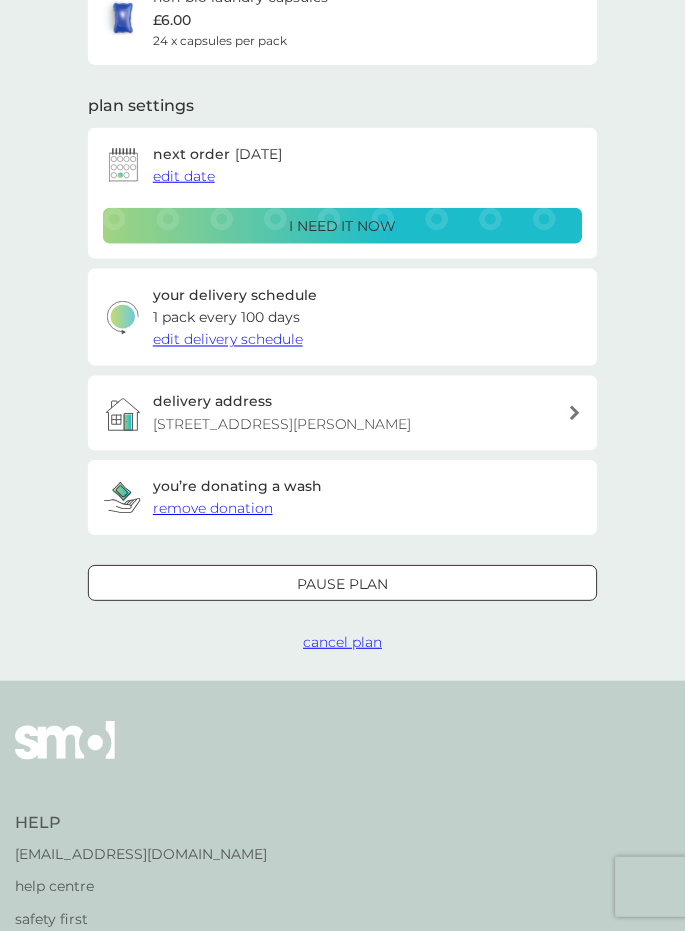 scroll, scrollTop: 0, scrollLeft: 0, axis: both 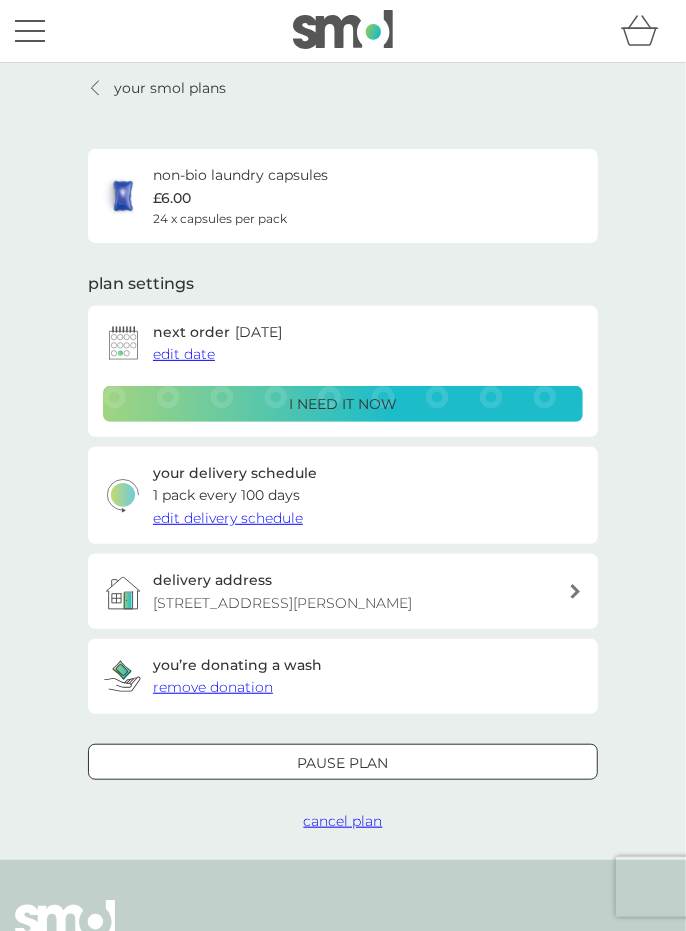 click on "your smol plans" at bounding box center (157, 88) 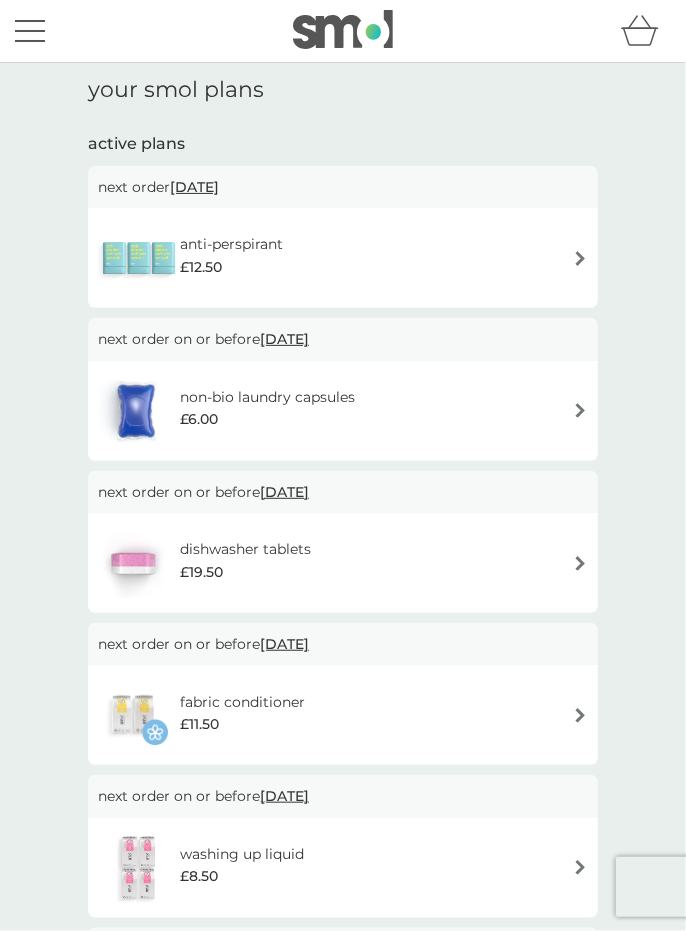 click at bounding box center (30, 31) 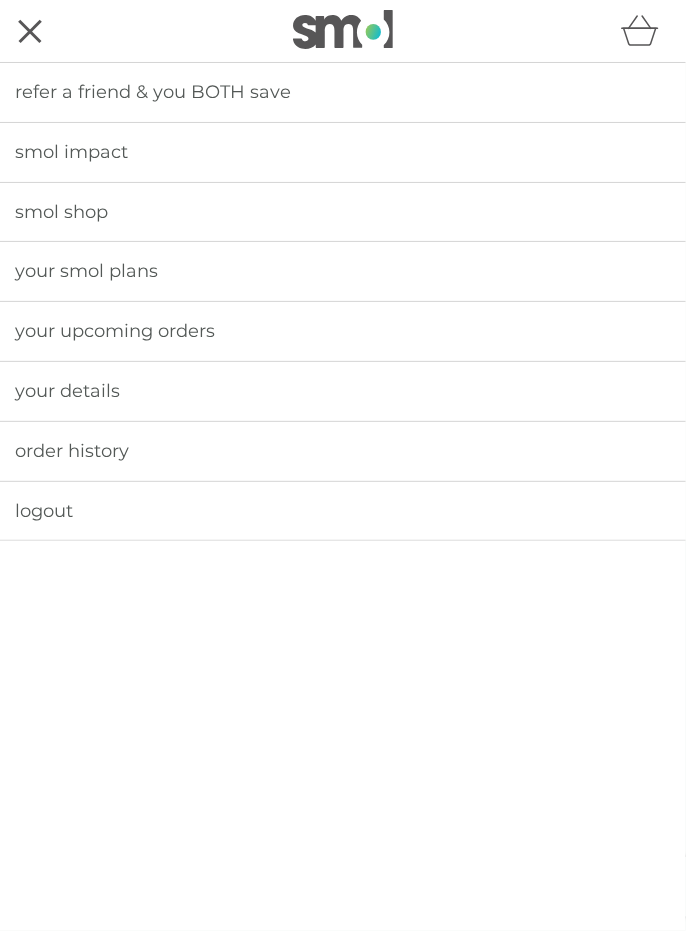 click on "logout" at bounding box center (343, 511) 